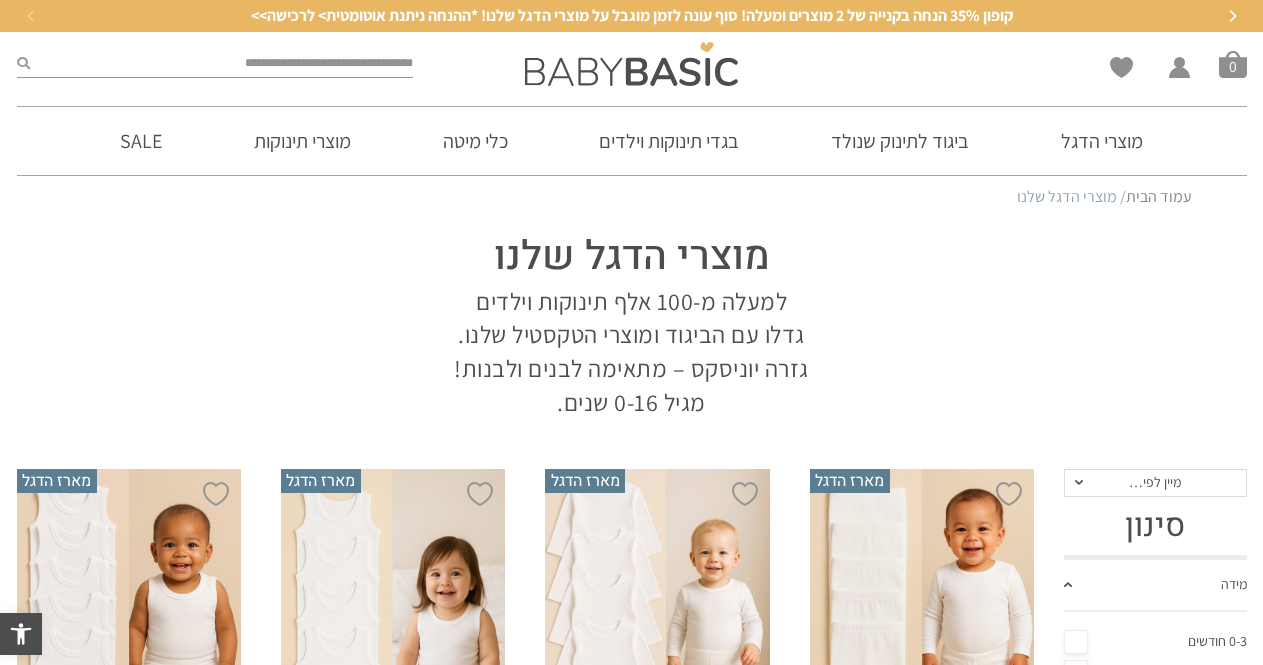 scroll, scrollTop: 0, scrollLeft: 0, axis: both 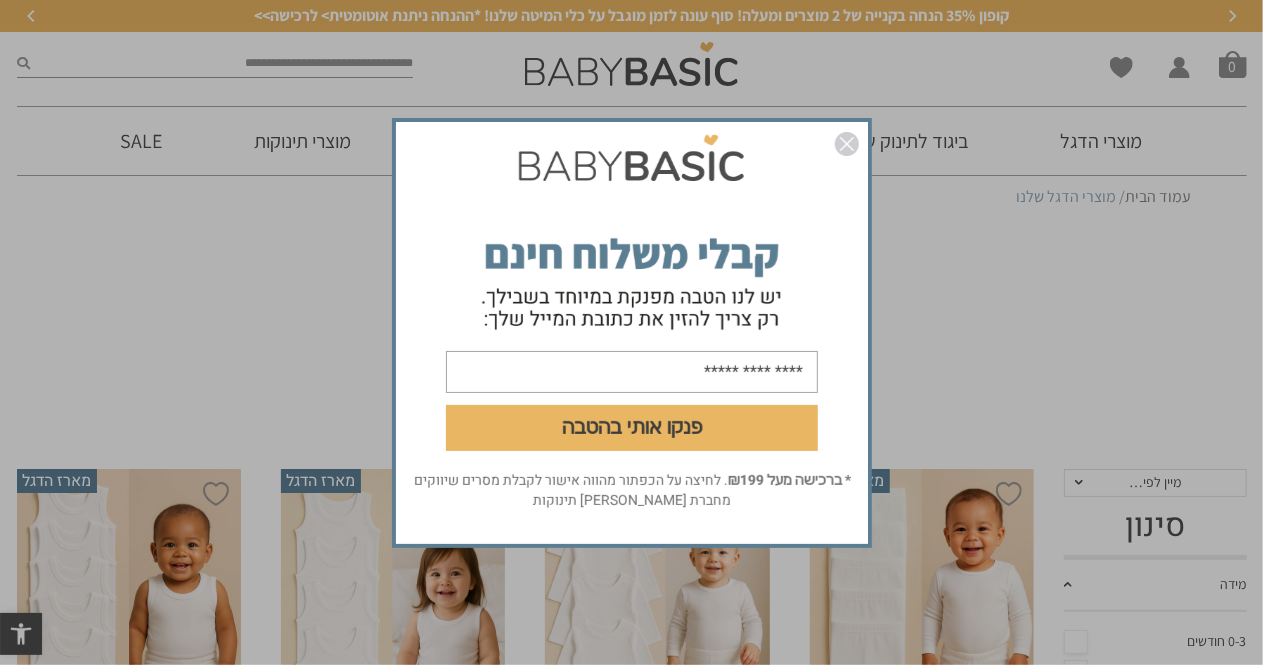 click at bounding box center [847, 144] 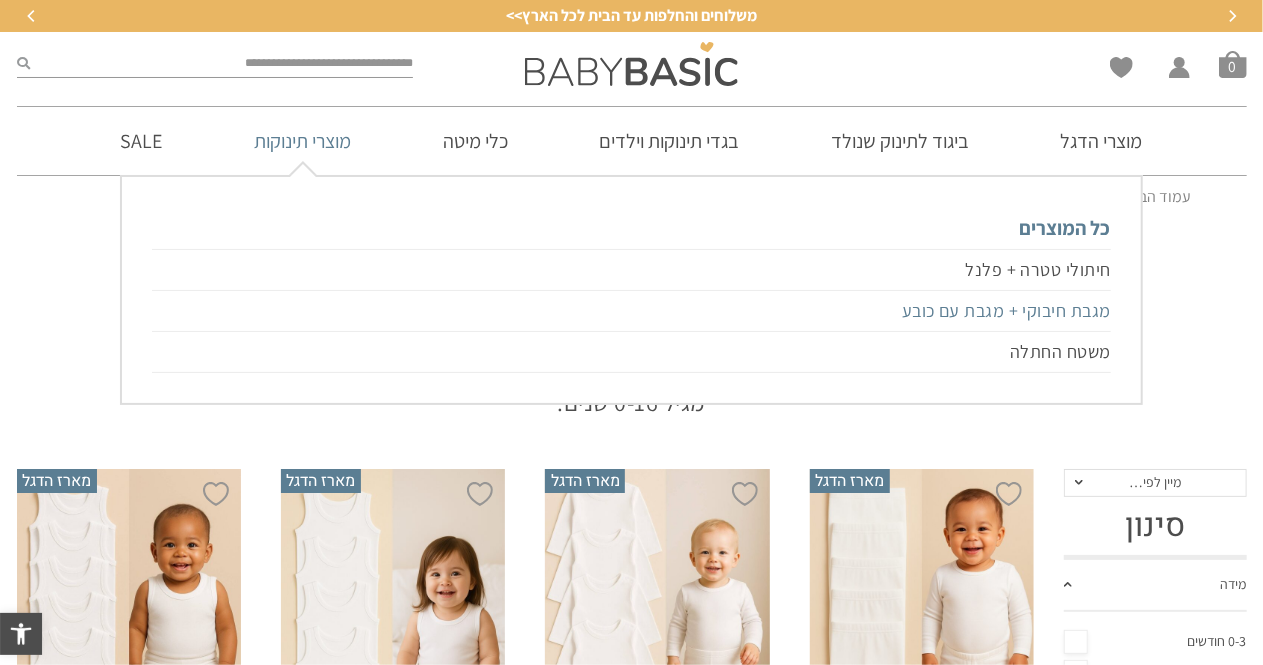 click on "מגבת חיבוקי + מגבת עם כובע" at bounding box center [631, 311] 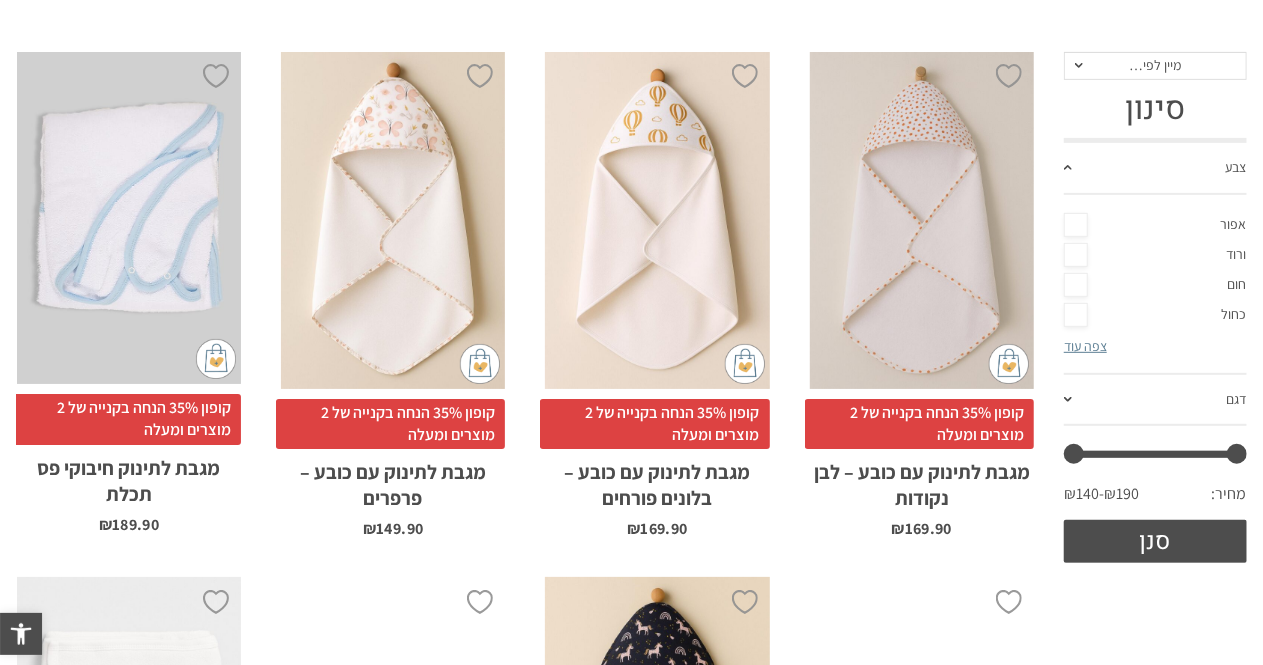 scroll, scrollTop: 352, scrollLeft: 0, axis: vertical 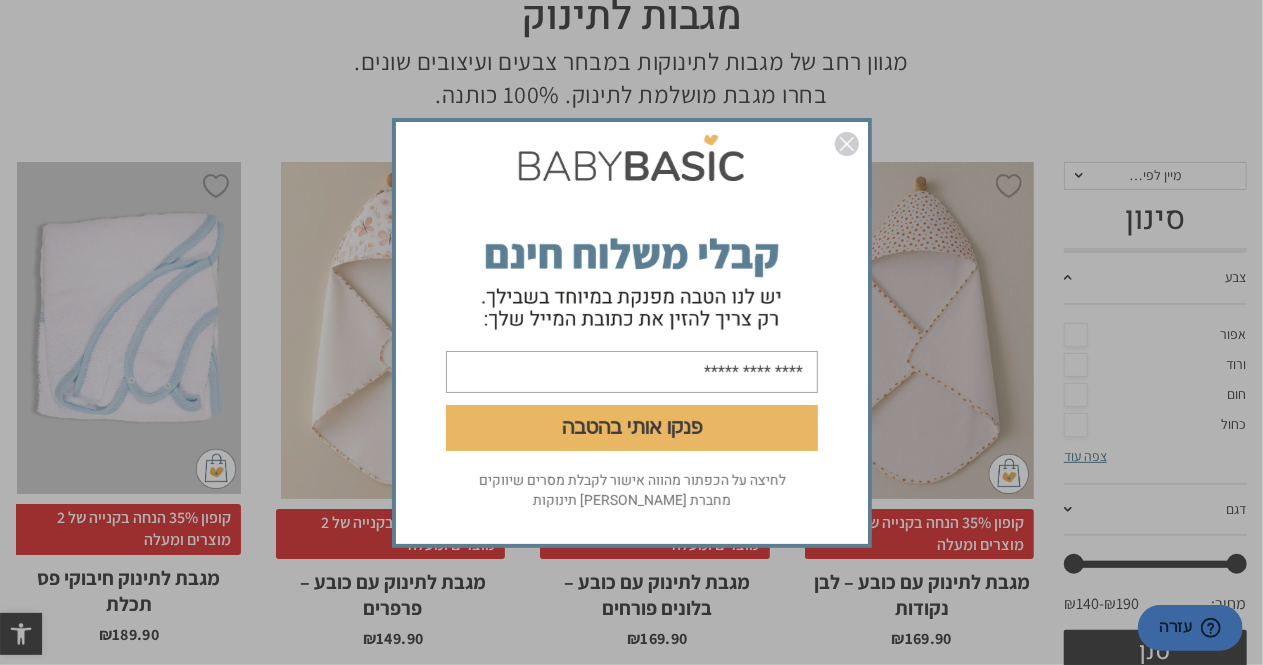 click at bounding box center [847, 144] 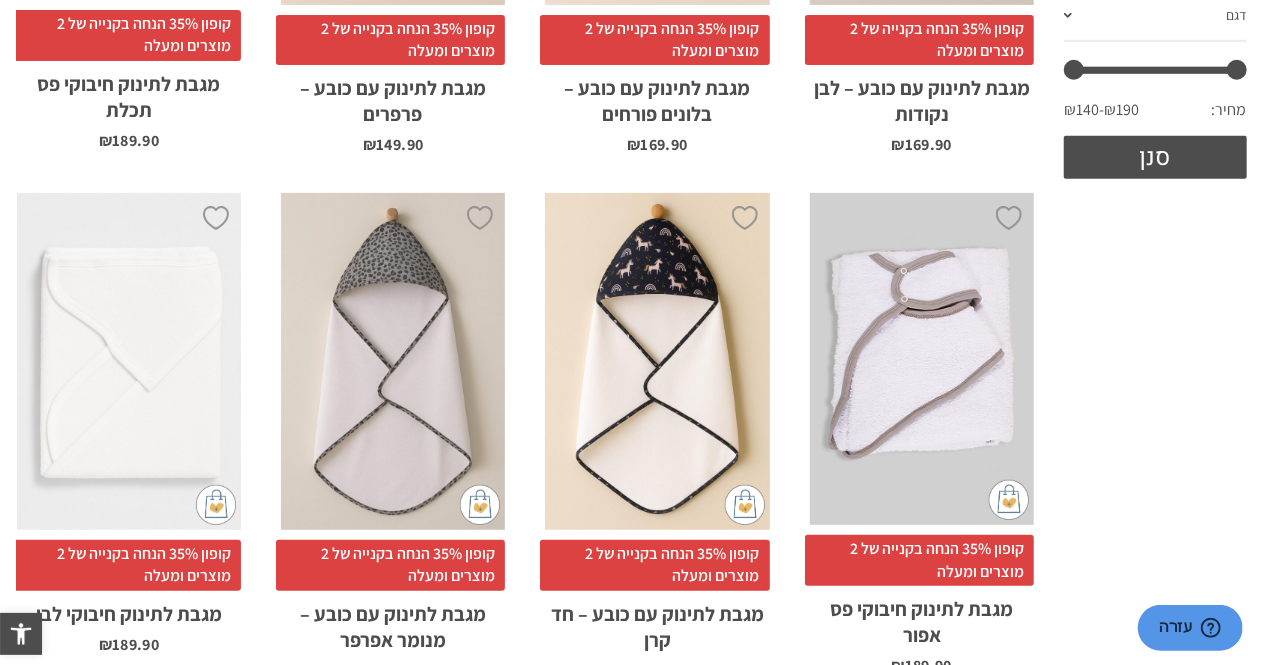 scroll, scrollTop: 741, scrollLeft: 0, axis: vertical 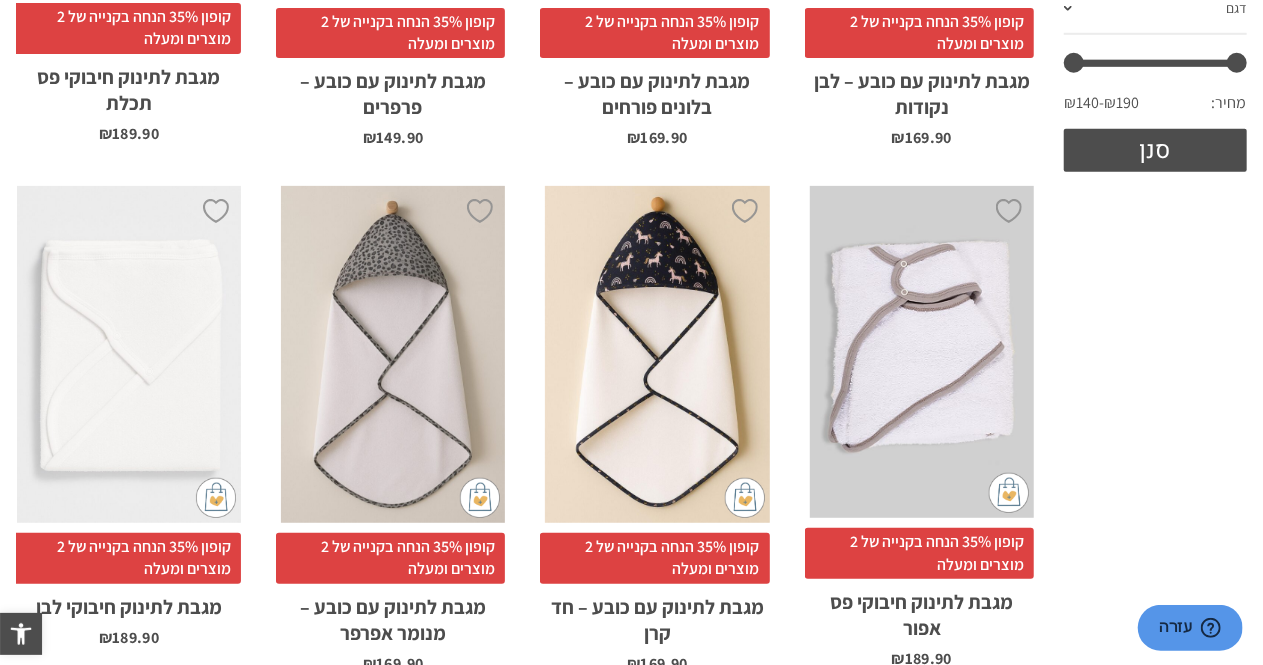 click on "x
הוספה לסל" at bounding box center (129, 354) 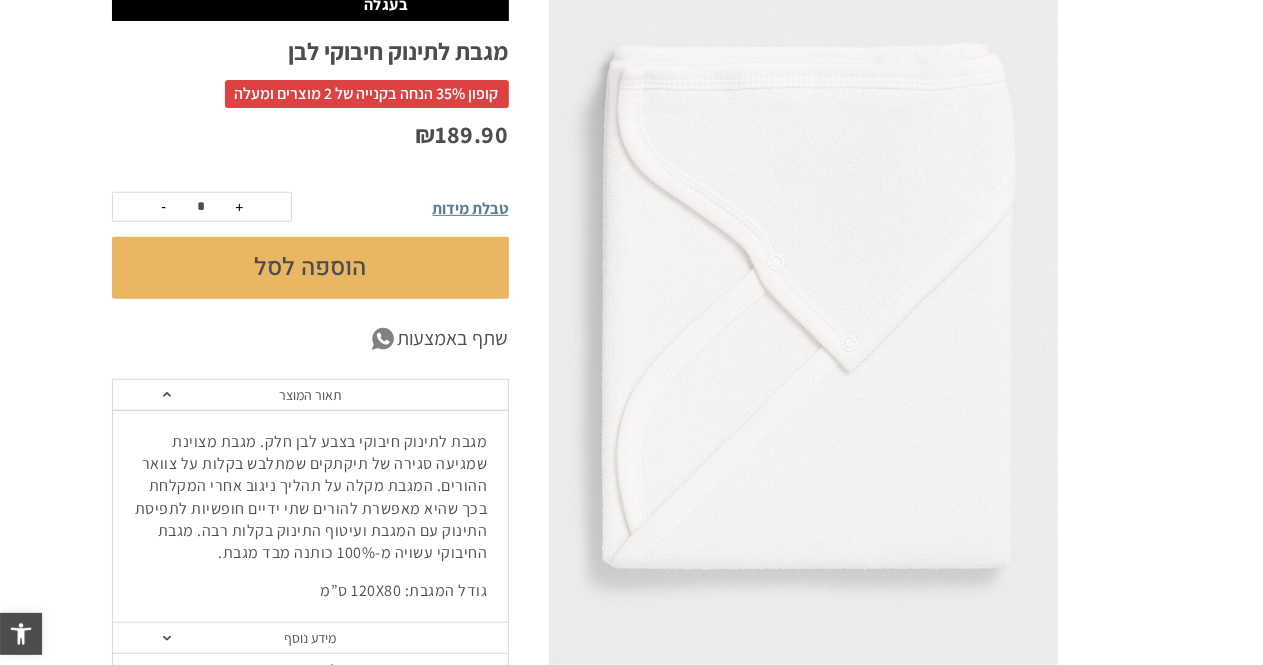 scroll, scrollTop: 325, scrollLeft: 0, axis: vertical 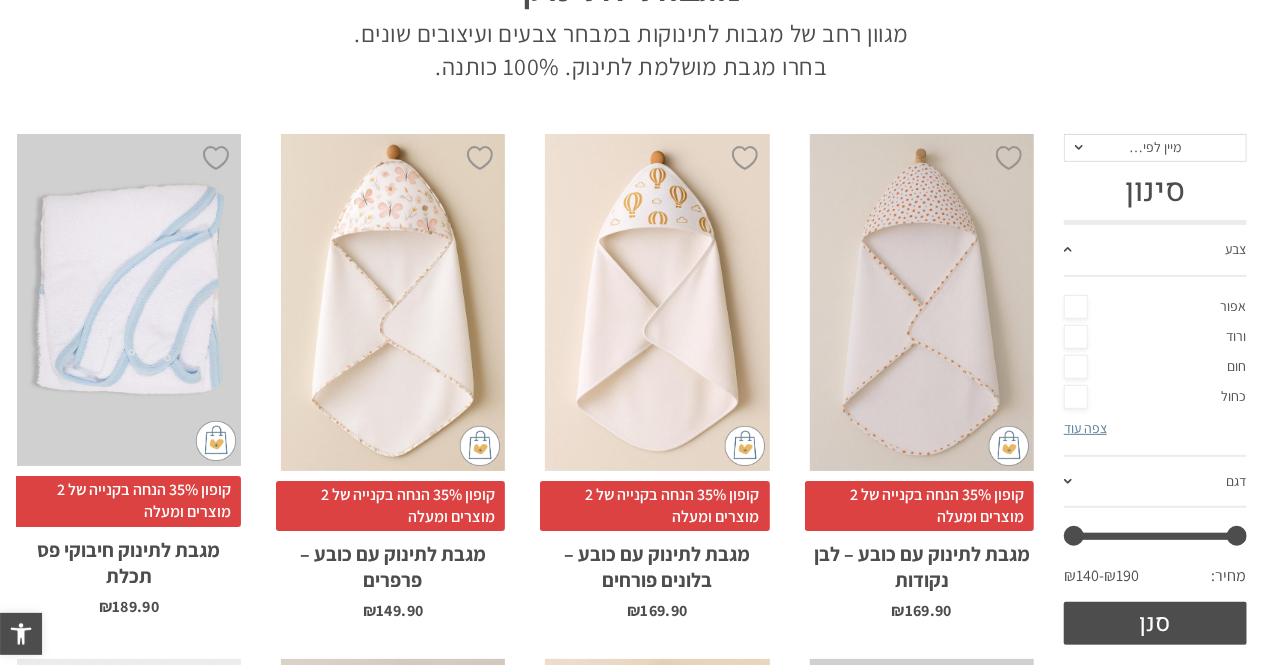 click on "x
הוספה לסל" at bounding box center (129, 300) 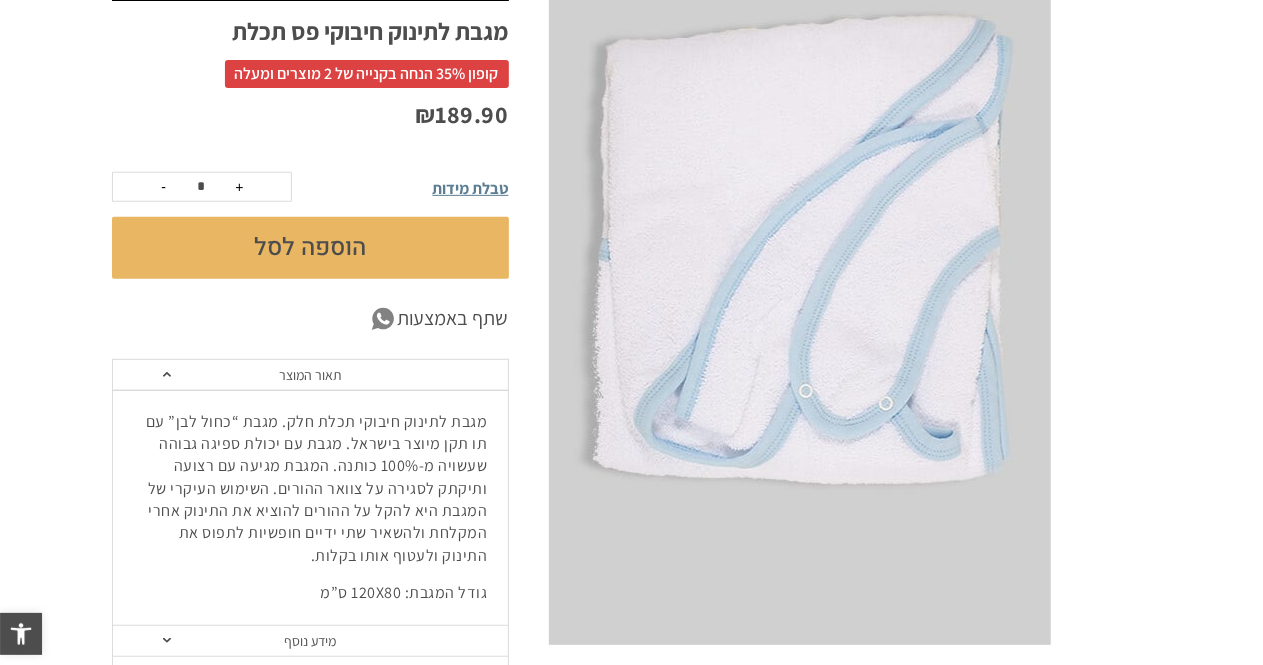 scroll, scrollTop: 361, scrollLeft: 0, axis: vertical 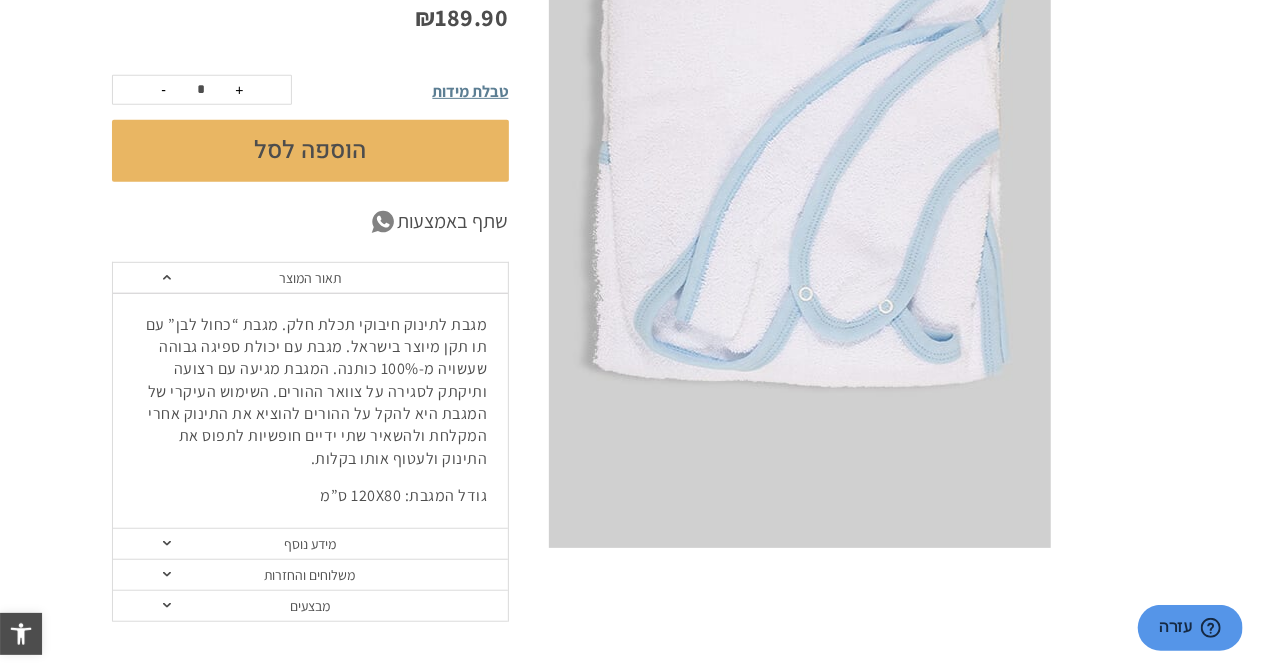 click on "הוספה לסל" at bounding box center (310, 151) 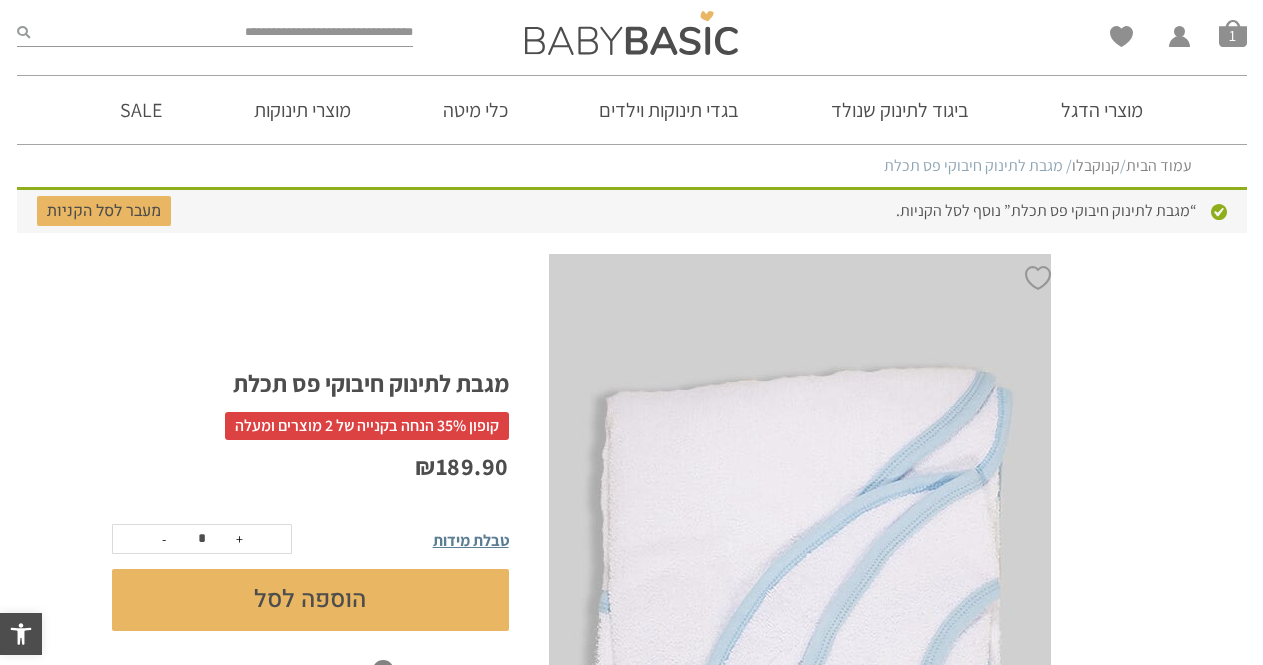 scroll, scrollTop: 0, scrollLeft: 0, axis: both 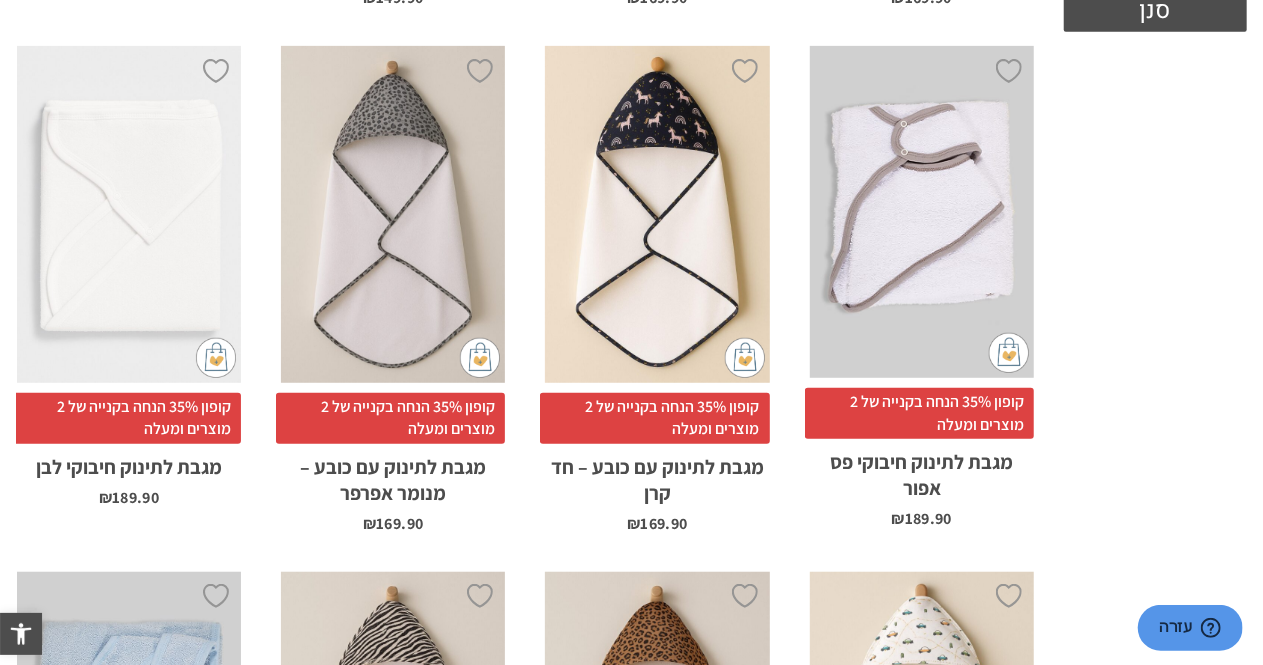 click on "x
הוספה לסל" at bounding box center (129, 214) 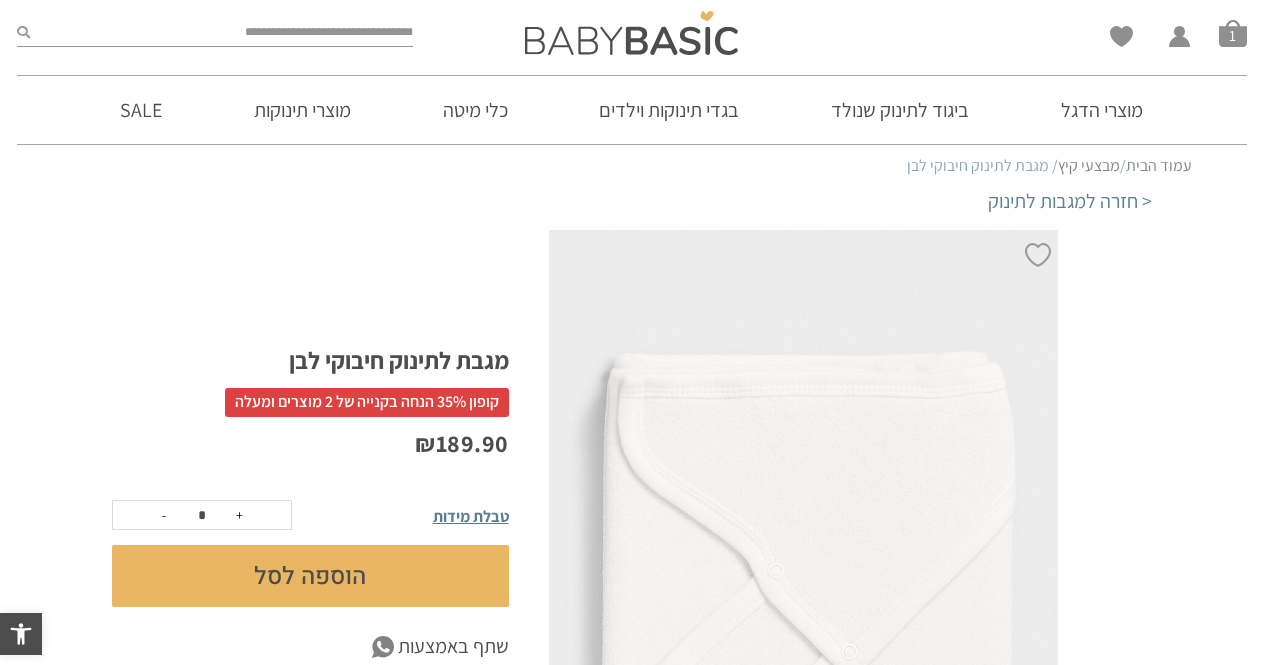 scroll, scrollTop: 0, scrollLeft: 0, axis: both 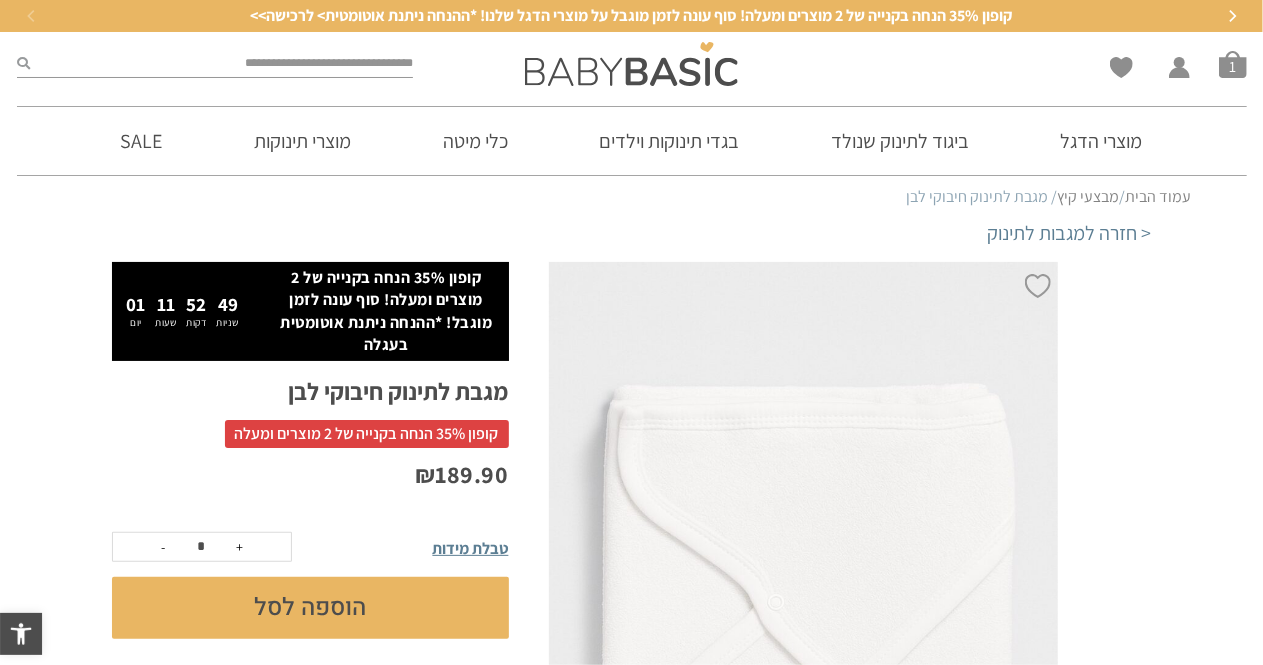 click on "הוספה לסל" at bounding box center [310, 608] 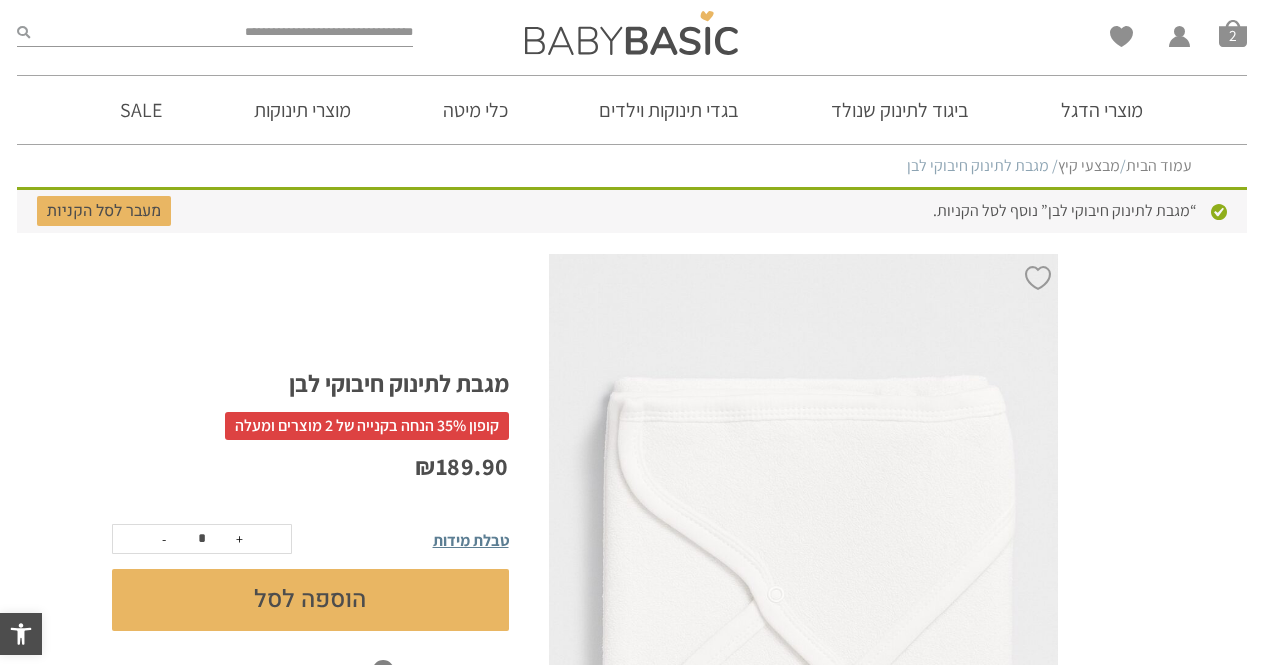 scroll, scrollTop: 0, scrollLeft: 0, axis: both 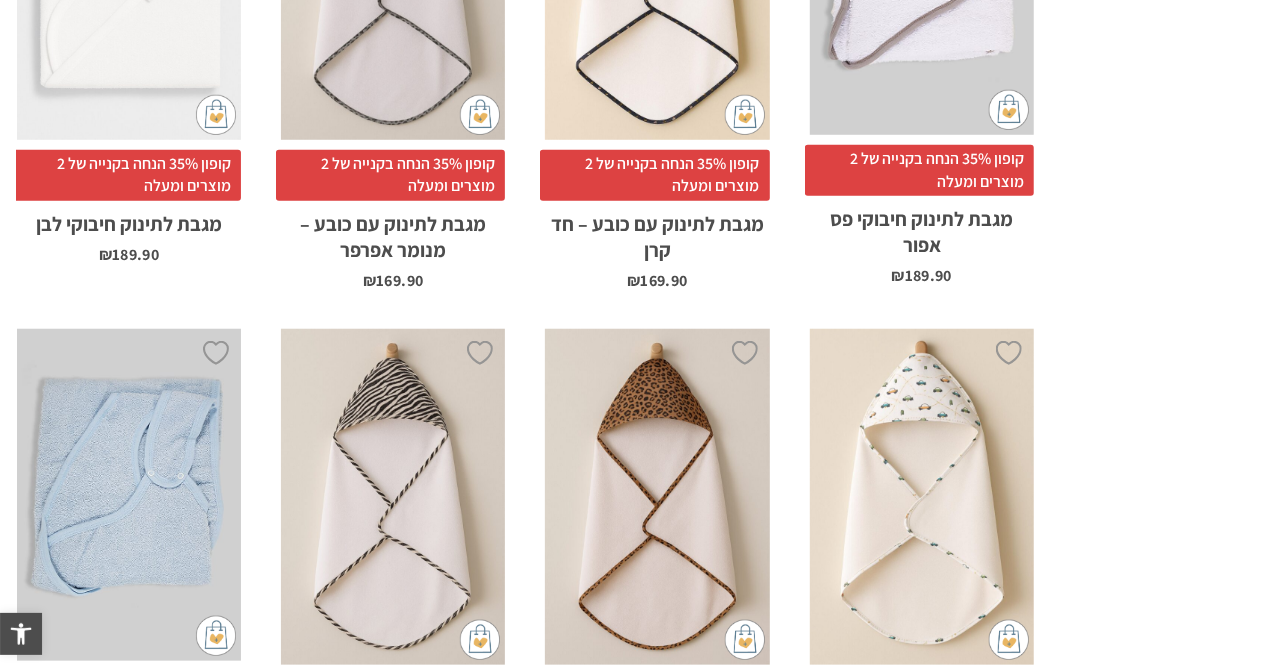 click on "x
הוספה לסל" at bounding box center (129, 495) 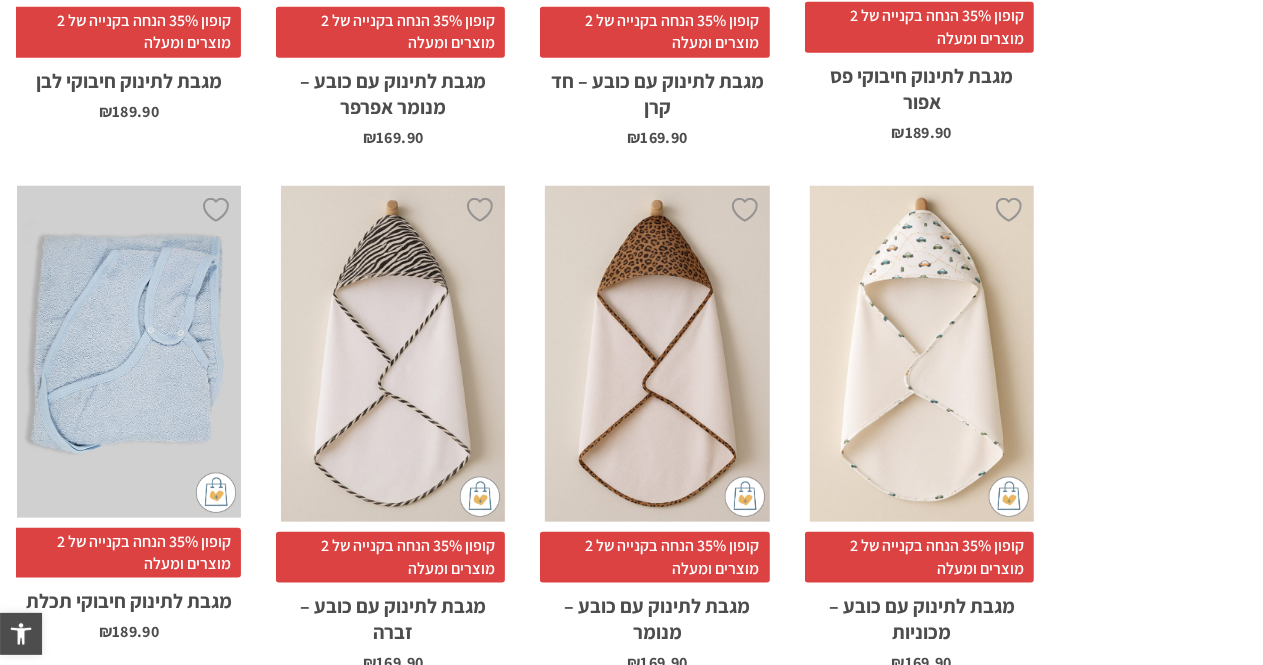 scroll, scrollTop: 1296, scrollLeft: 0, axis: vertical 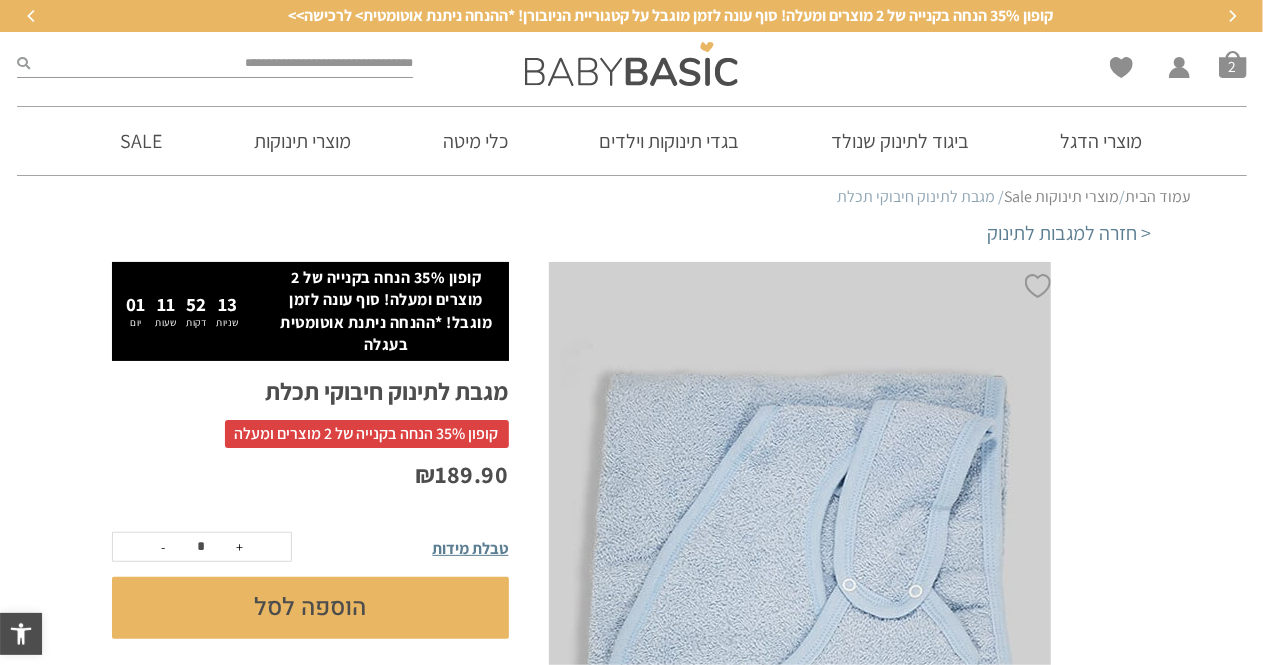 click on "הוספה לסל" at bounding box center [310, 608] 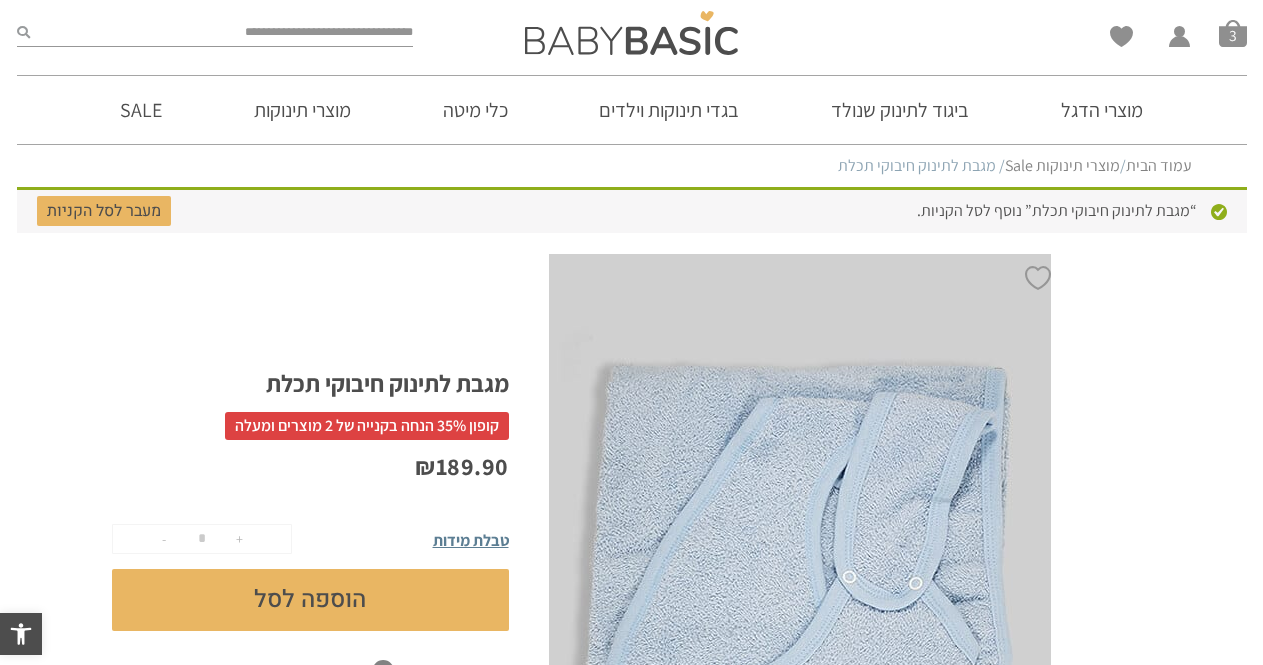 scroll, scrollTop: 0, scrollLeft: 0, axis: both 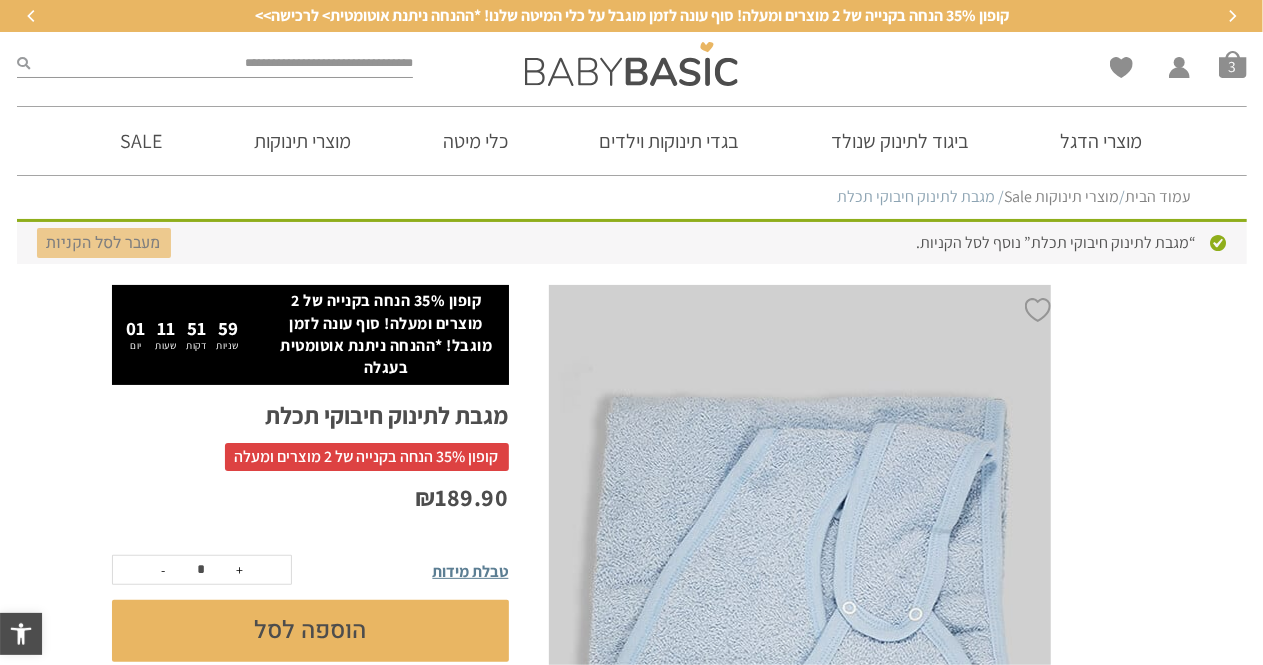 click on "מעבר לסל הקניות" at bounding box center (104, 243) 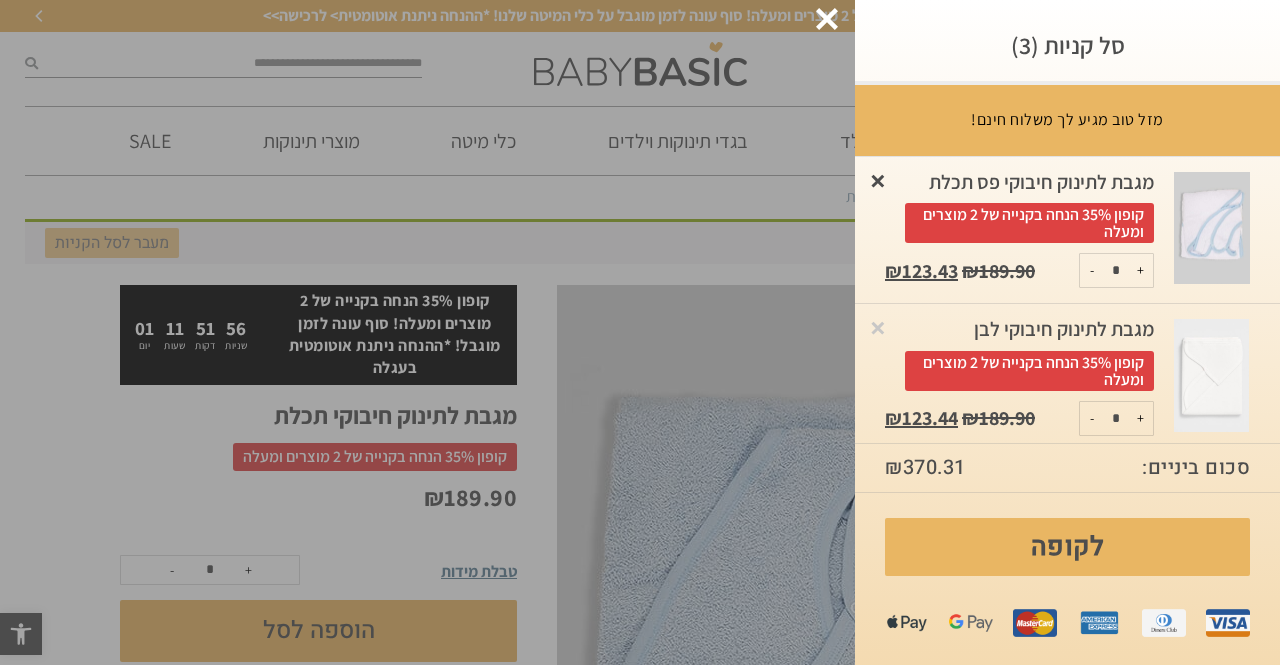 scroll, scrollTop: 0, scrollLeft: 0, axis: both 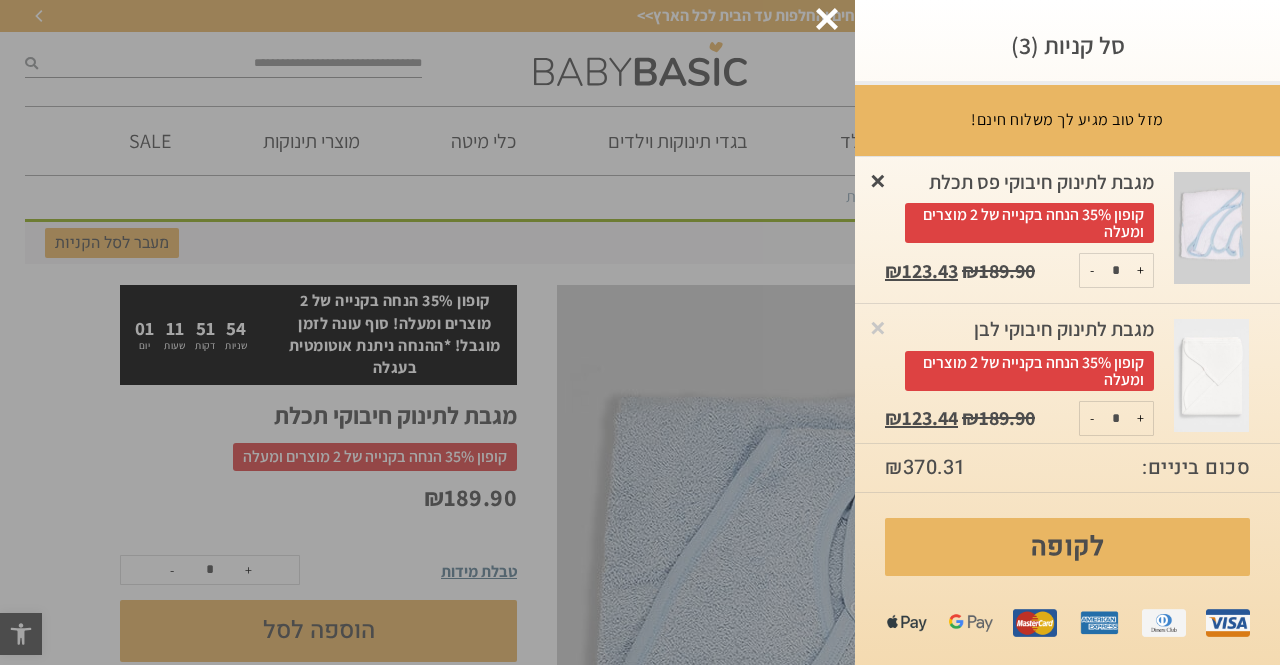 click on "×" at bounding box center (878, 180) 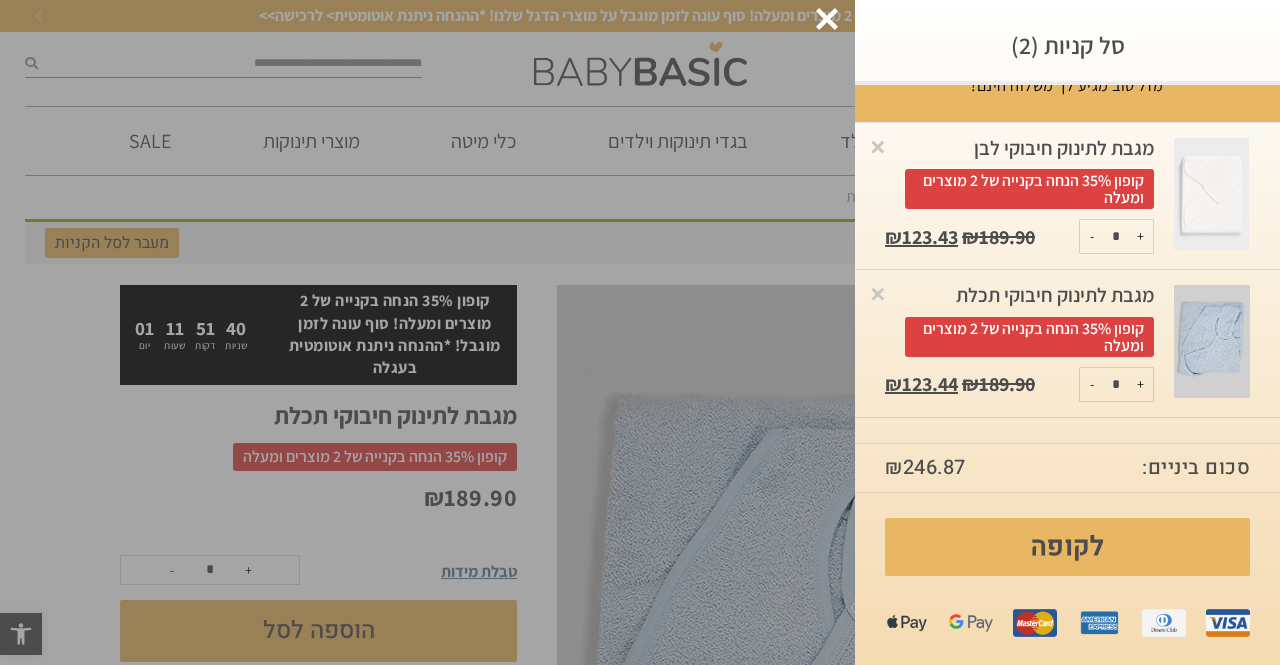 scroll, scrollTop: 0, scrollLeft: 0, axis: both 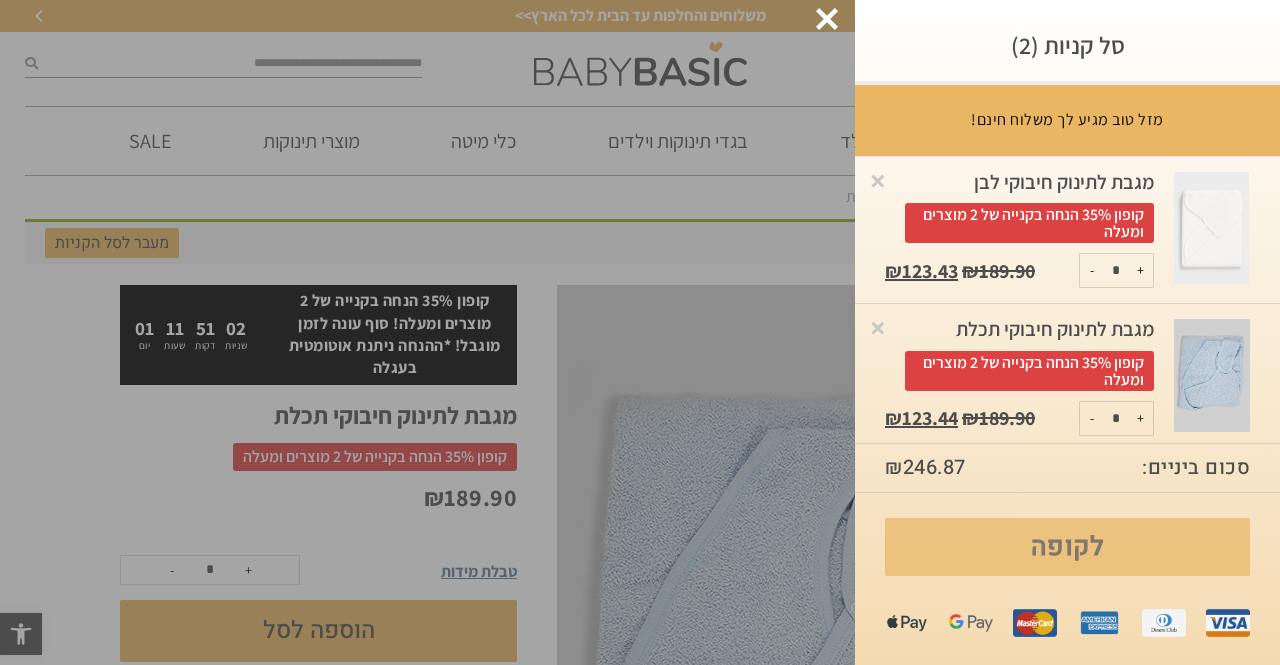 click on "לקופה" at bounding box center (1067, 547) 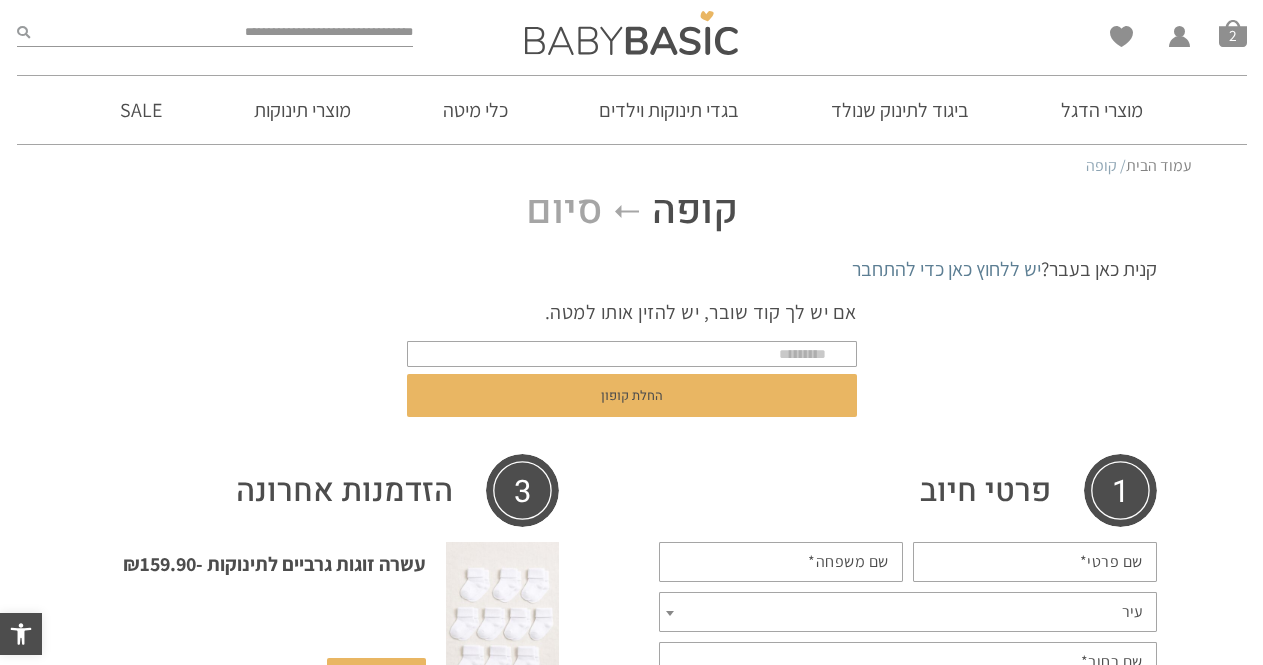 scroll, scrollTop: 0, scrollLeft: 0, axis: both 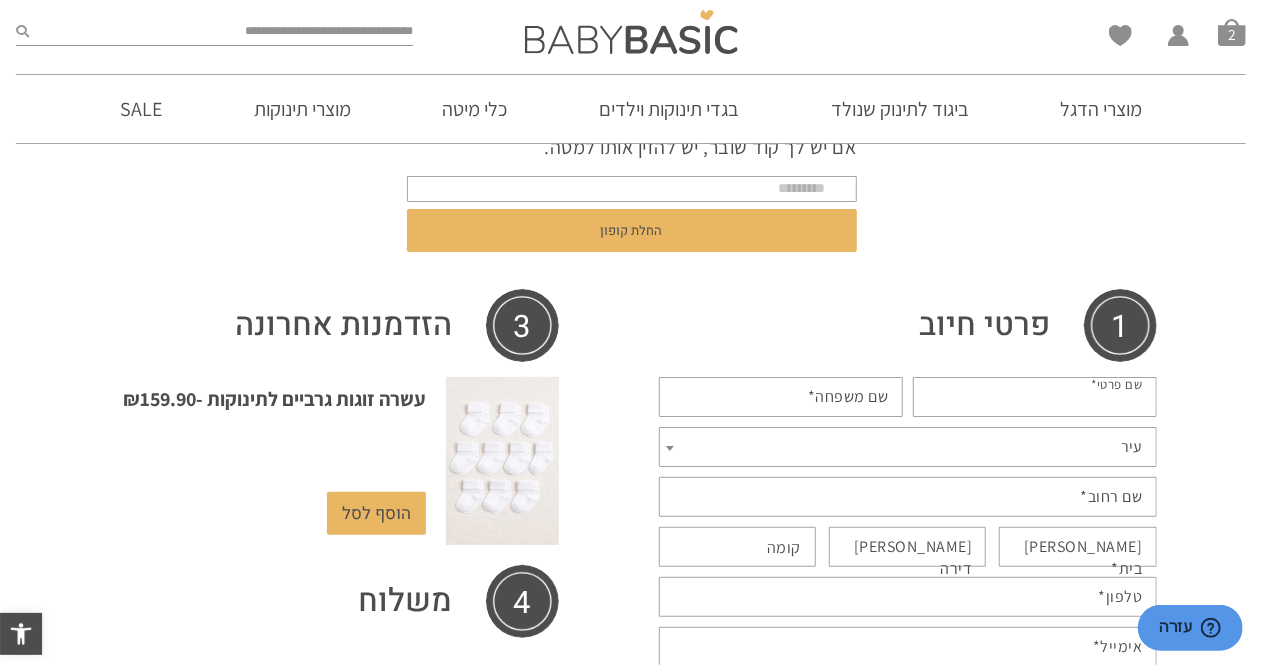 click on "שם פרטי  *" at bounding box center (1035, 397) 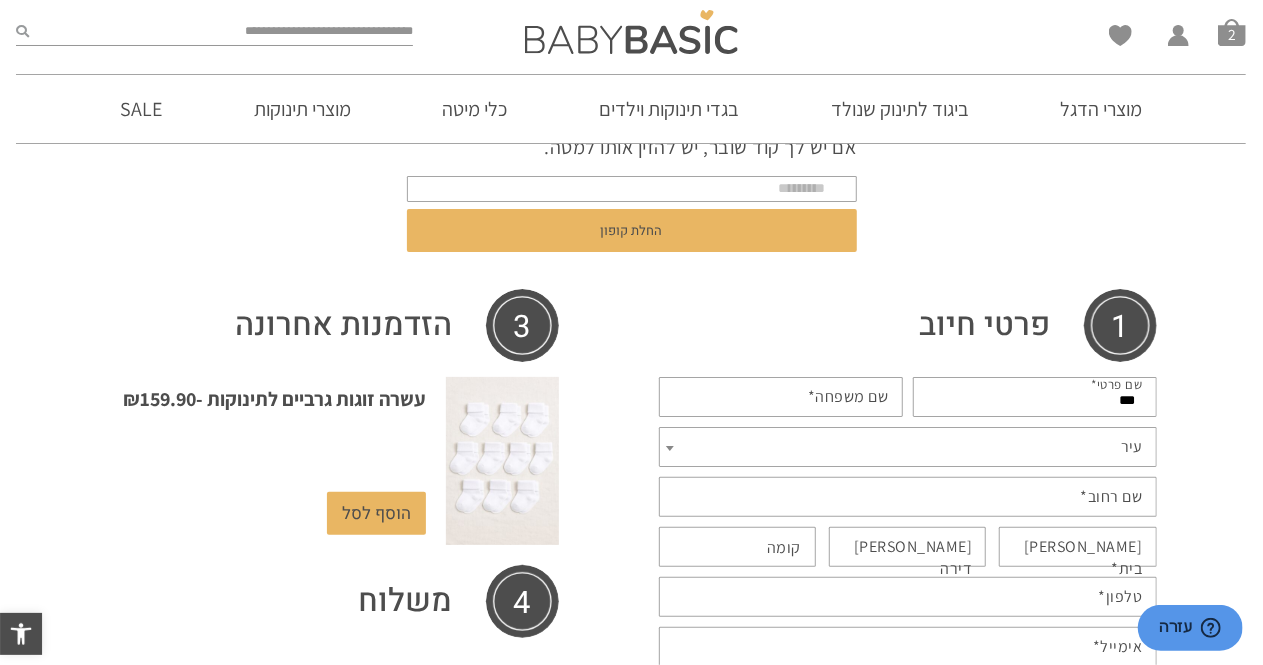 type on "***" 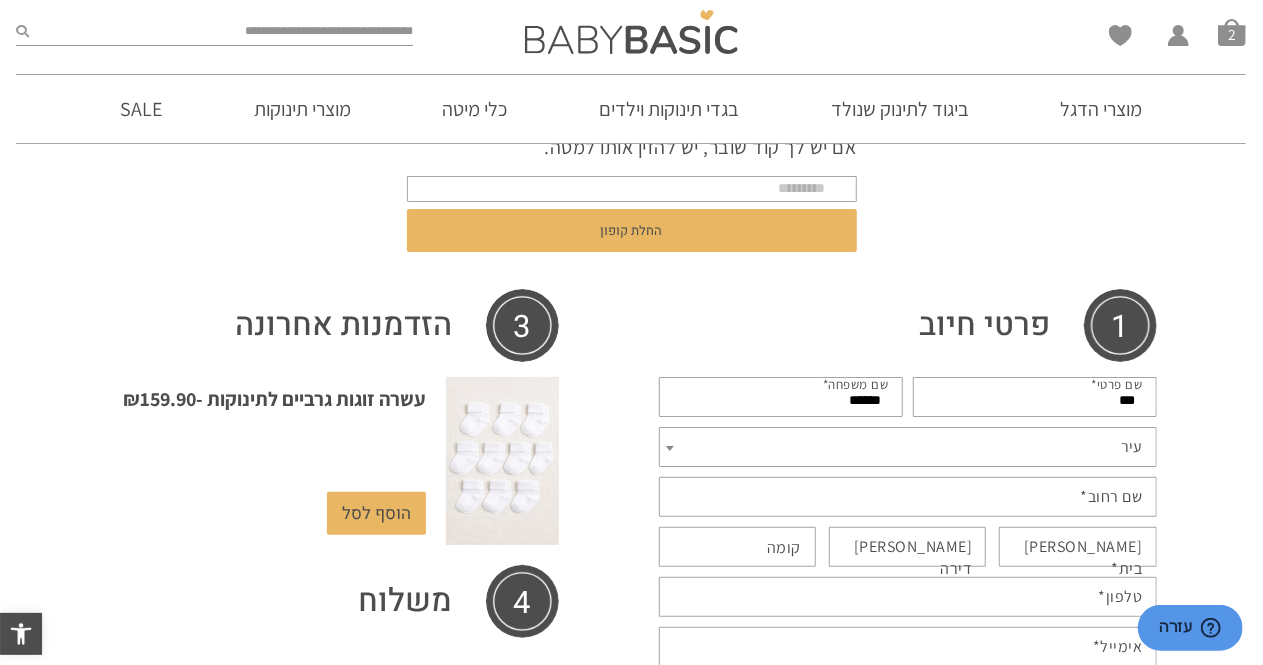 type on "******" 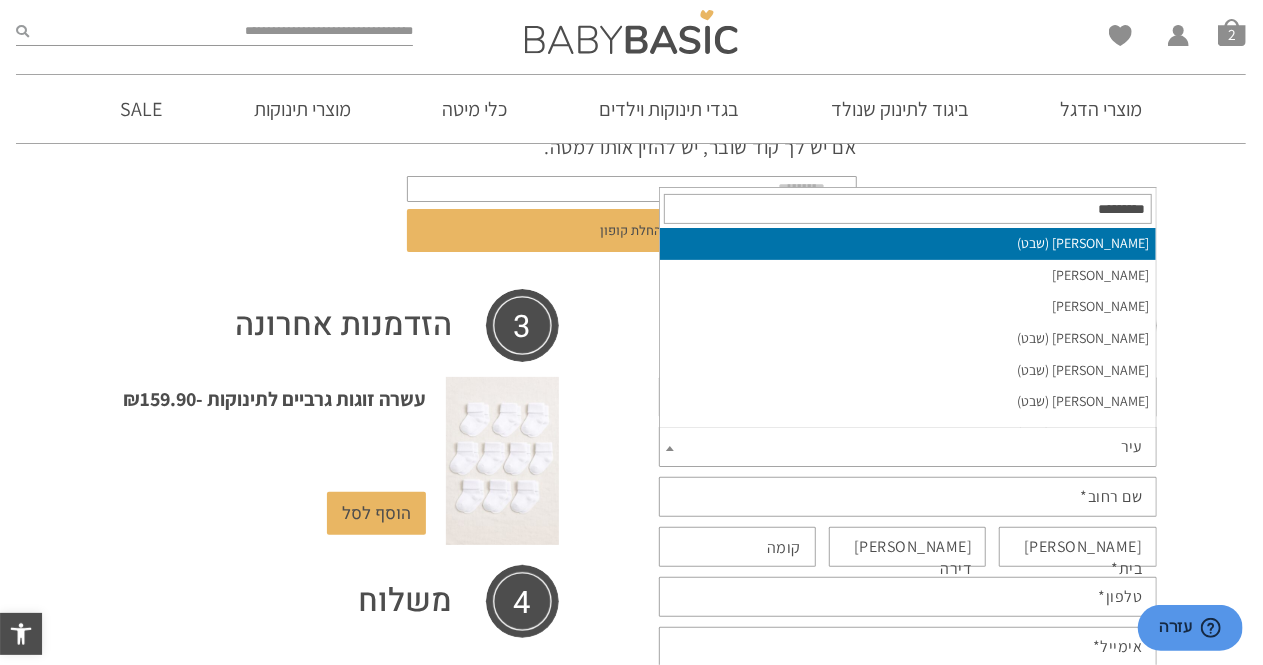 click on "עיר" at bounding box center [908, 447] 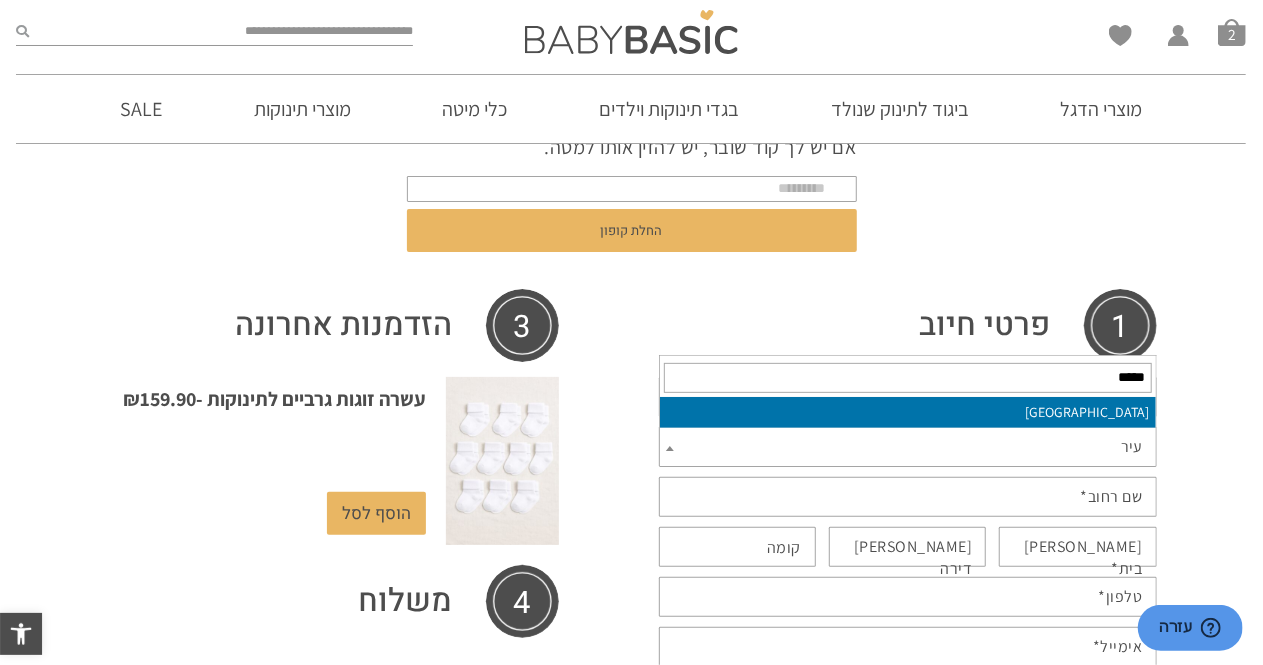 type on "*****" 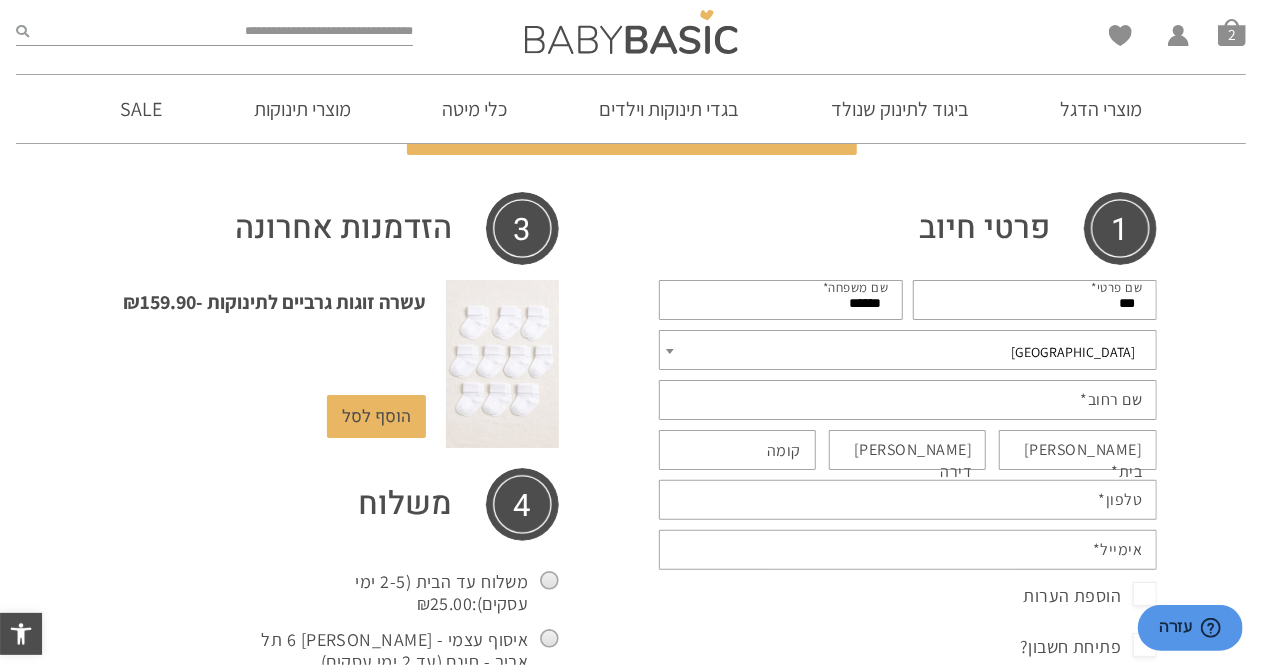 scroll, scrollTop: 297, scrollLeft: 0, axis: vertical 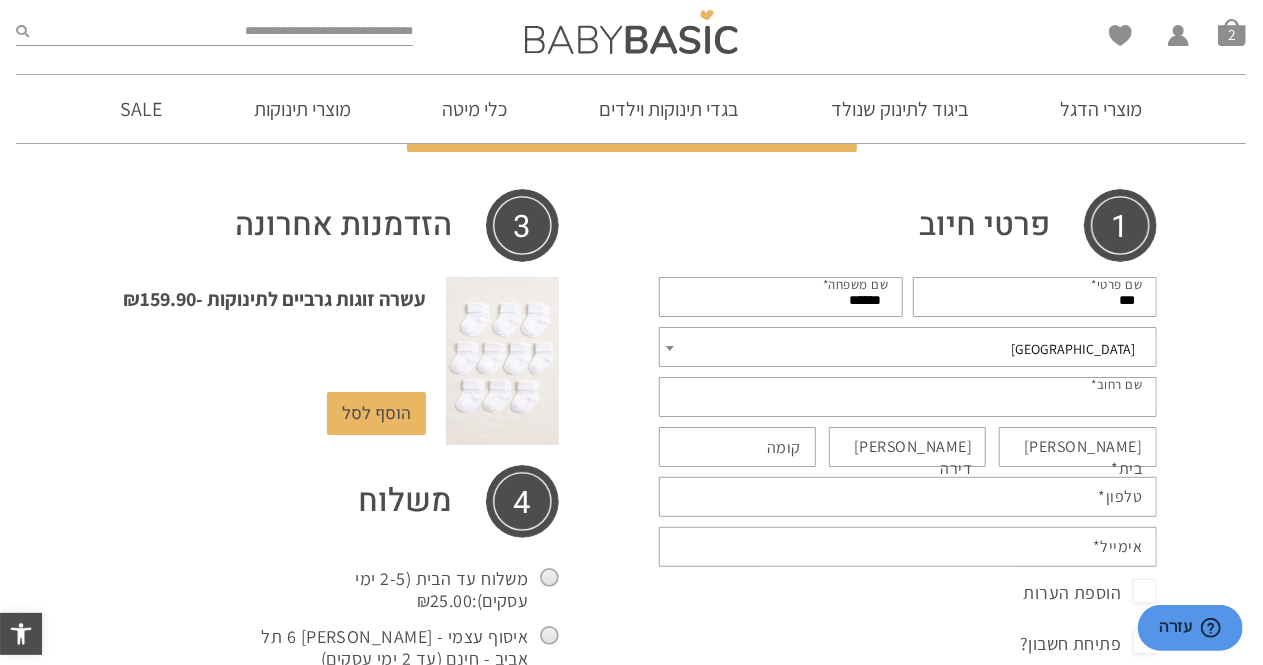 click on "שם רחוב  *" at bounding box center [908, 397] 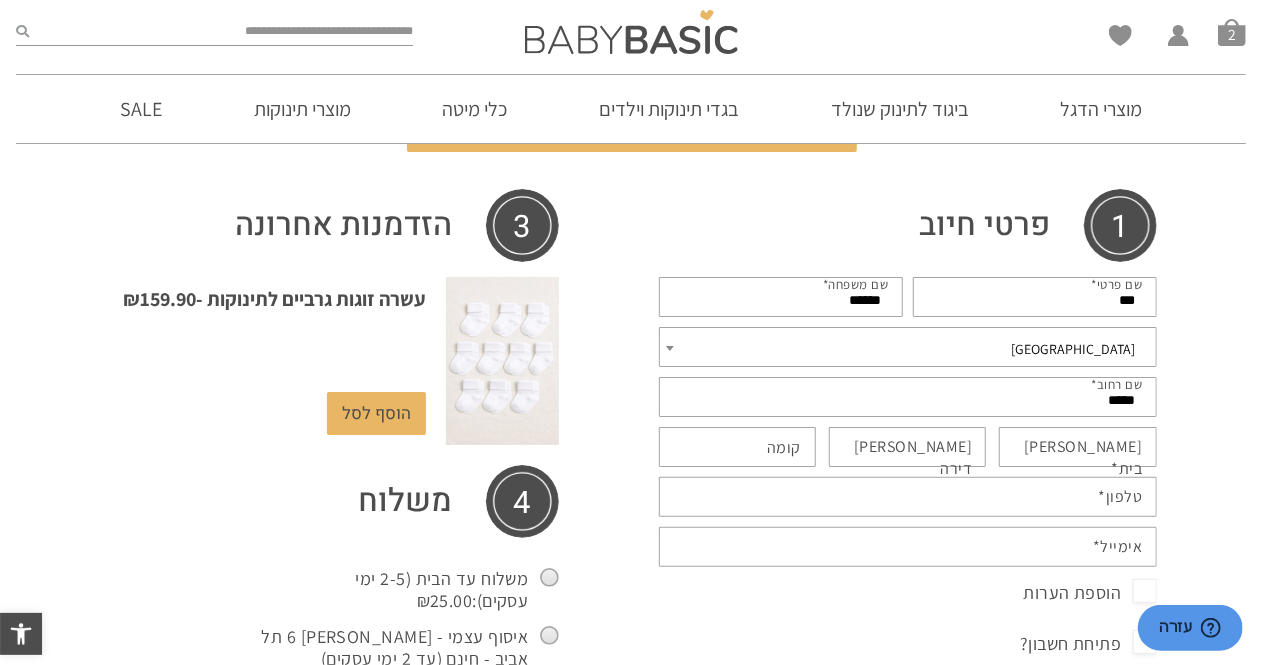 type on "****" 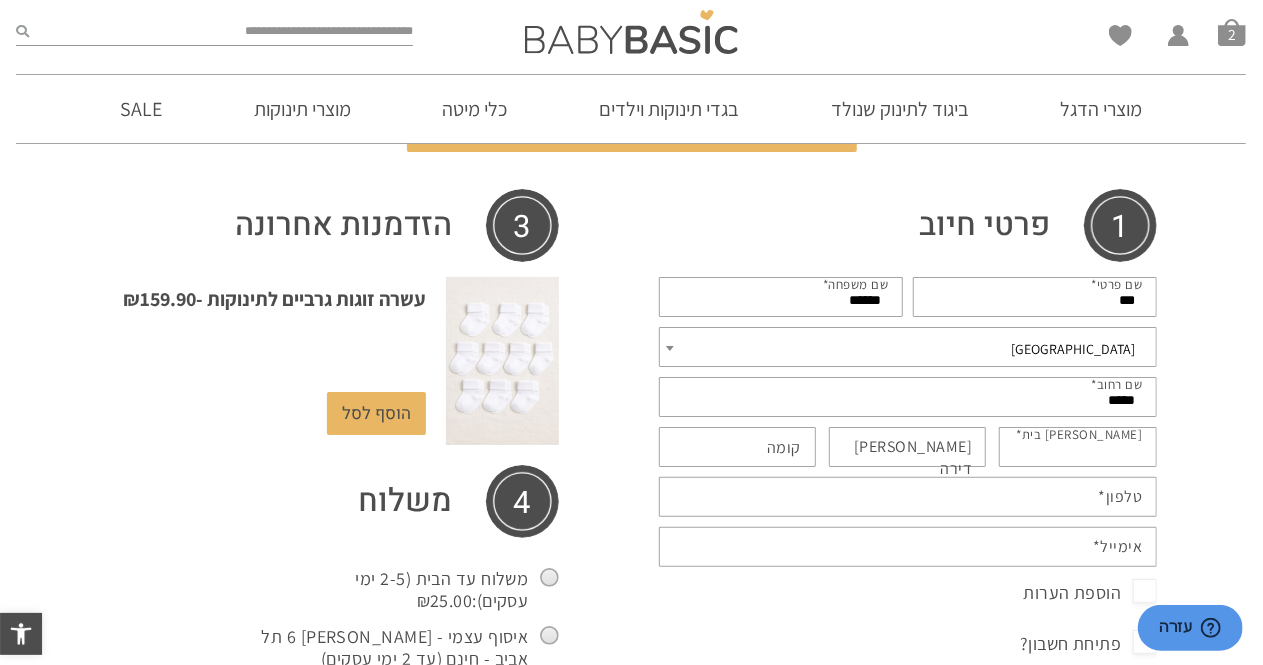 click on "מס בית  *" at bounding box center [1078, 447] 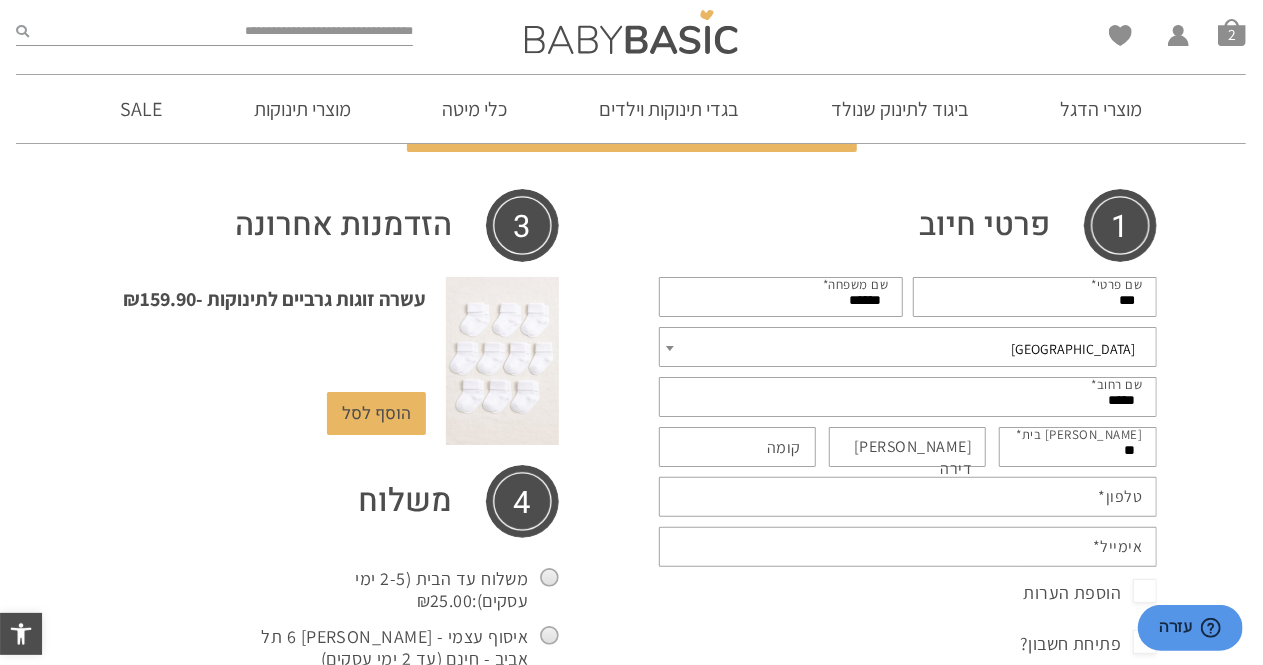 type on "**" 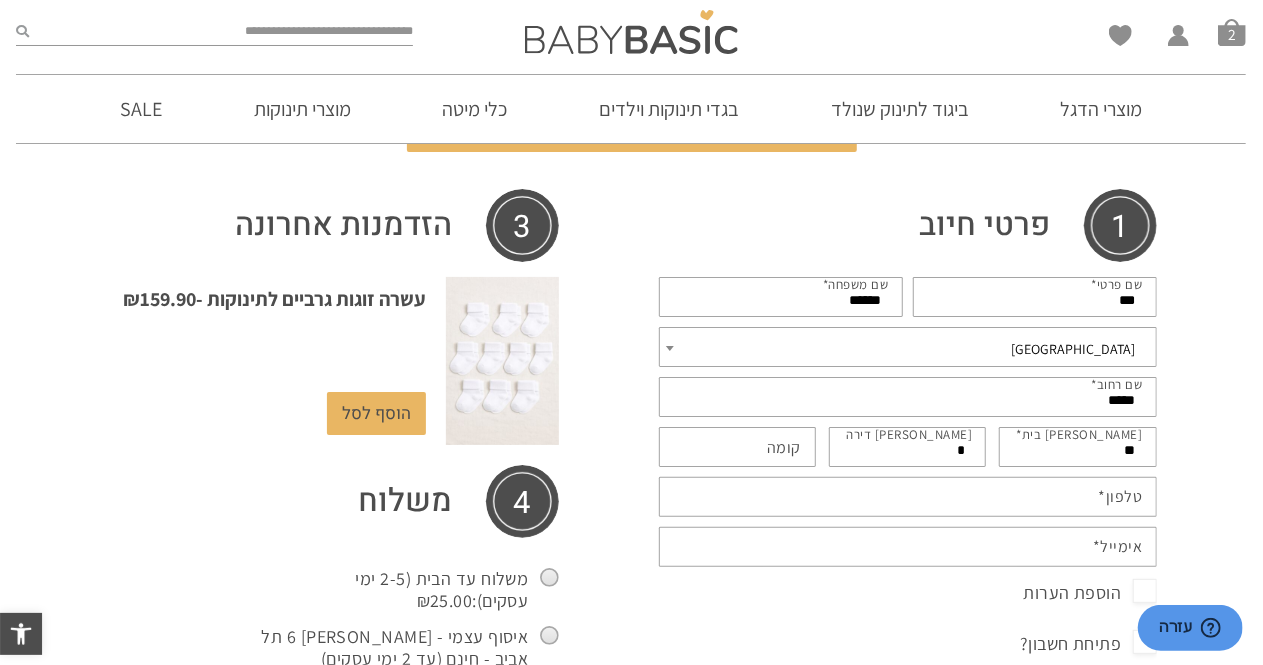 type on "*" 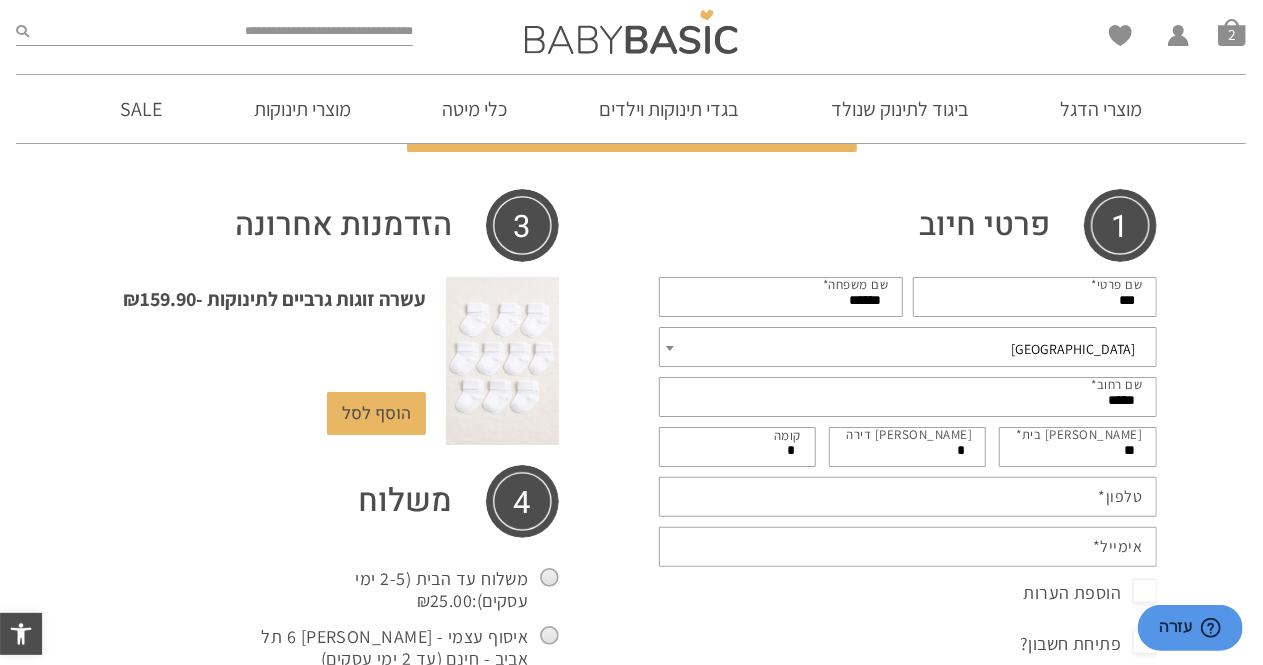 type on "*" 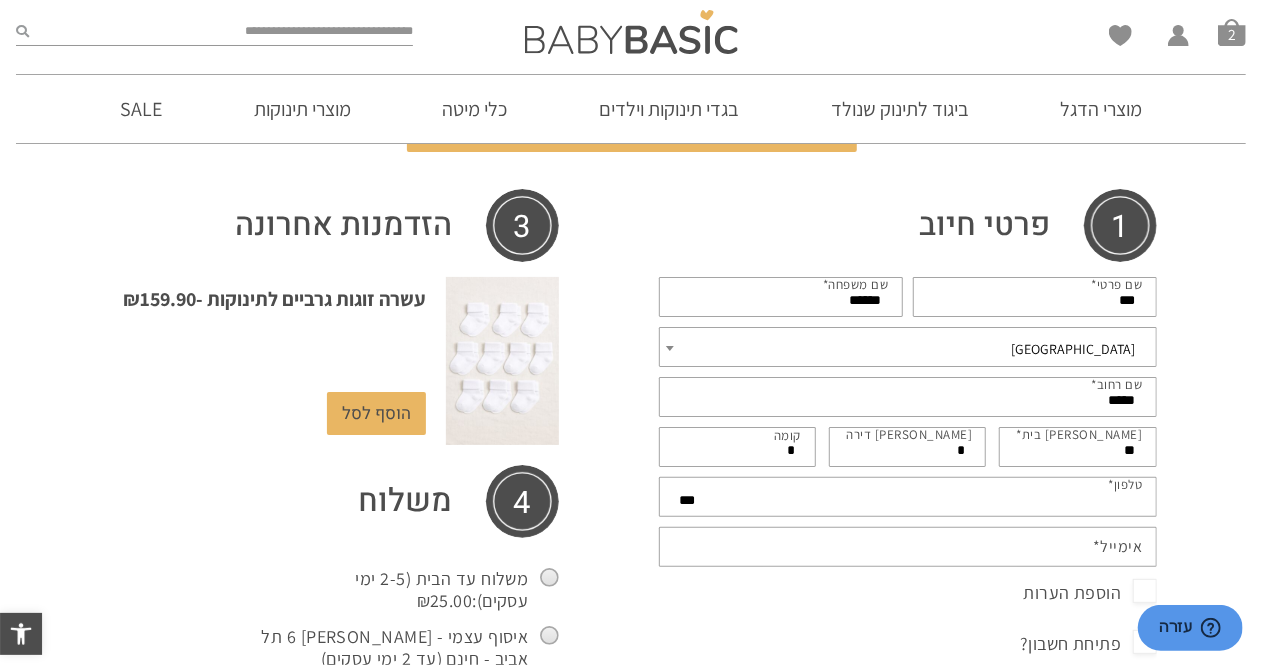 type on "**********" 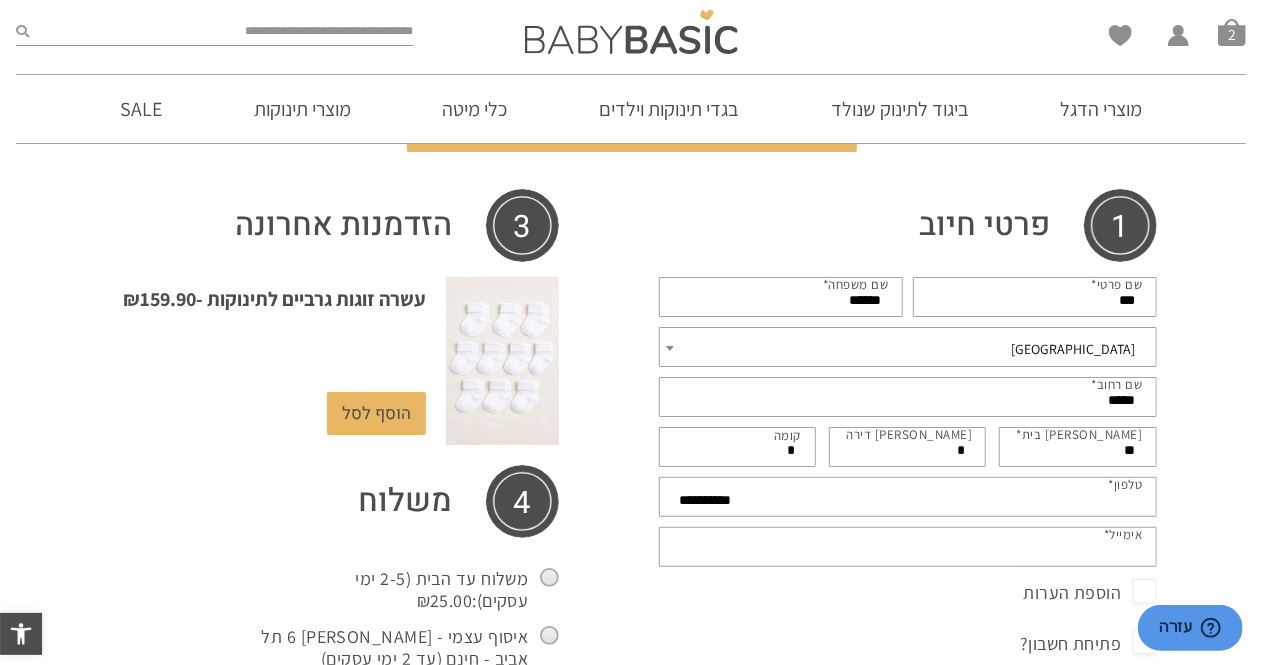 click on "אימייל  *" at bounding box center (908, 547) 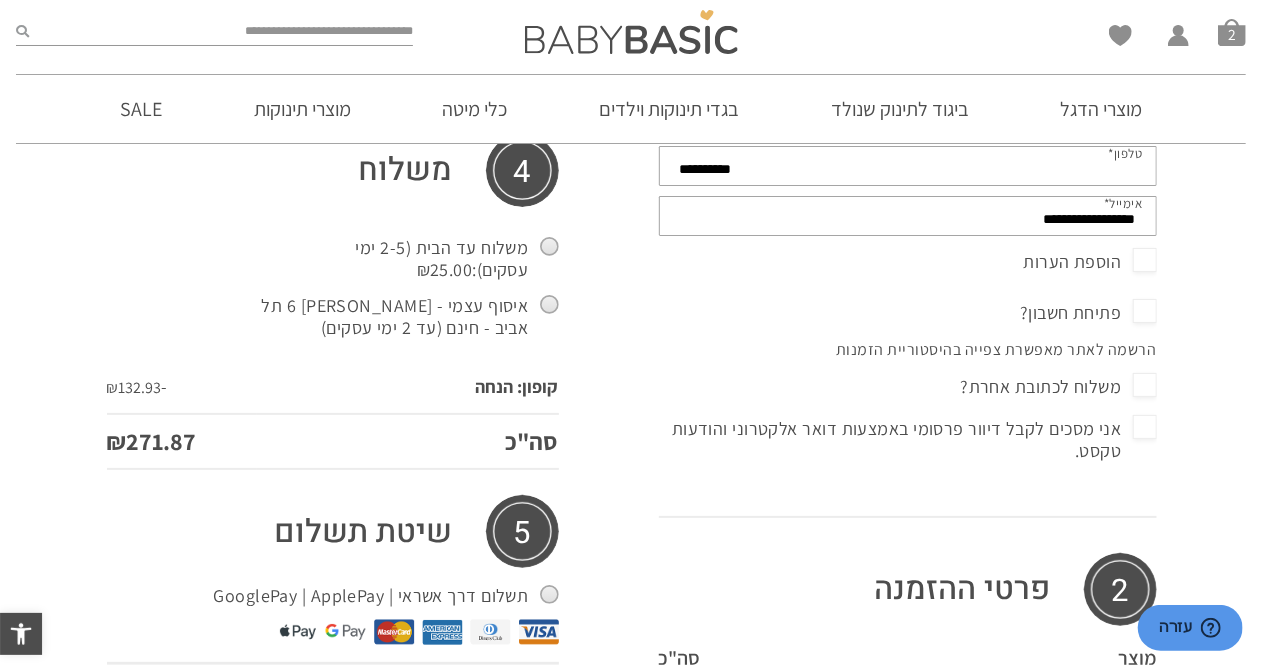 scroll, scrollTop: 630, scrollLeft: 0, axis: vertical 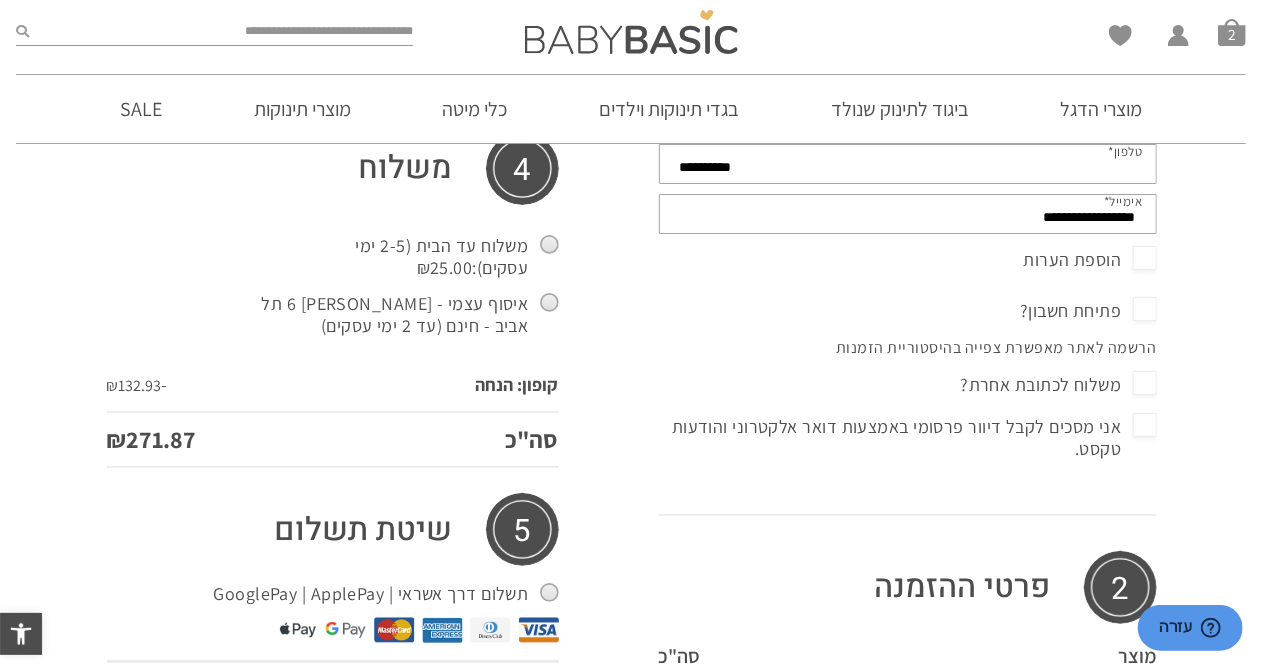 type on "**********" 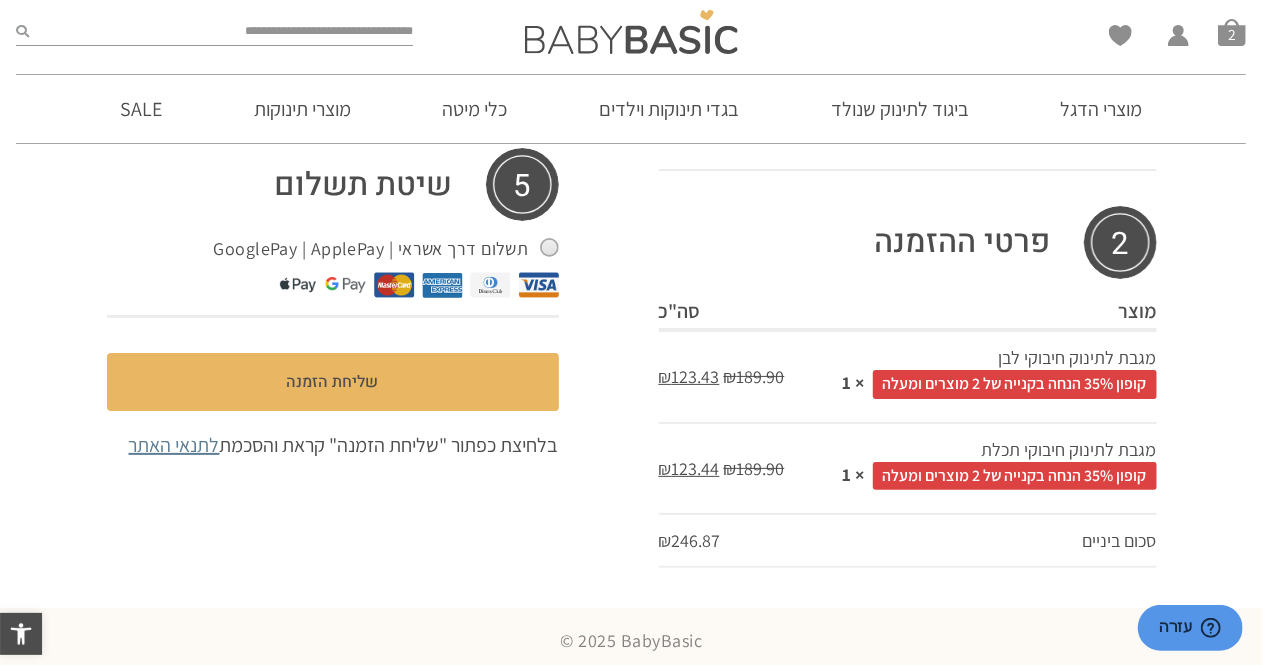 scroll, scrollTop: 983, scrollLeft: 0, axis: vertical 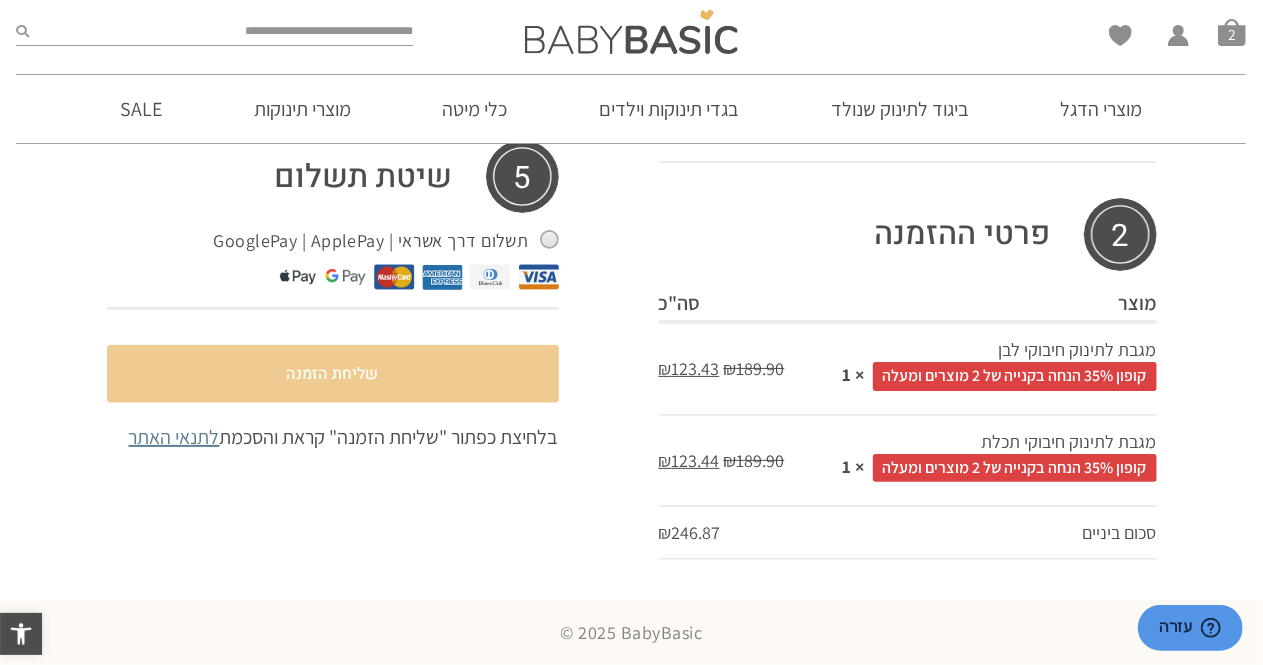 click on "שליחת הזמנה" at bounding box center (333, 374) 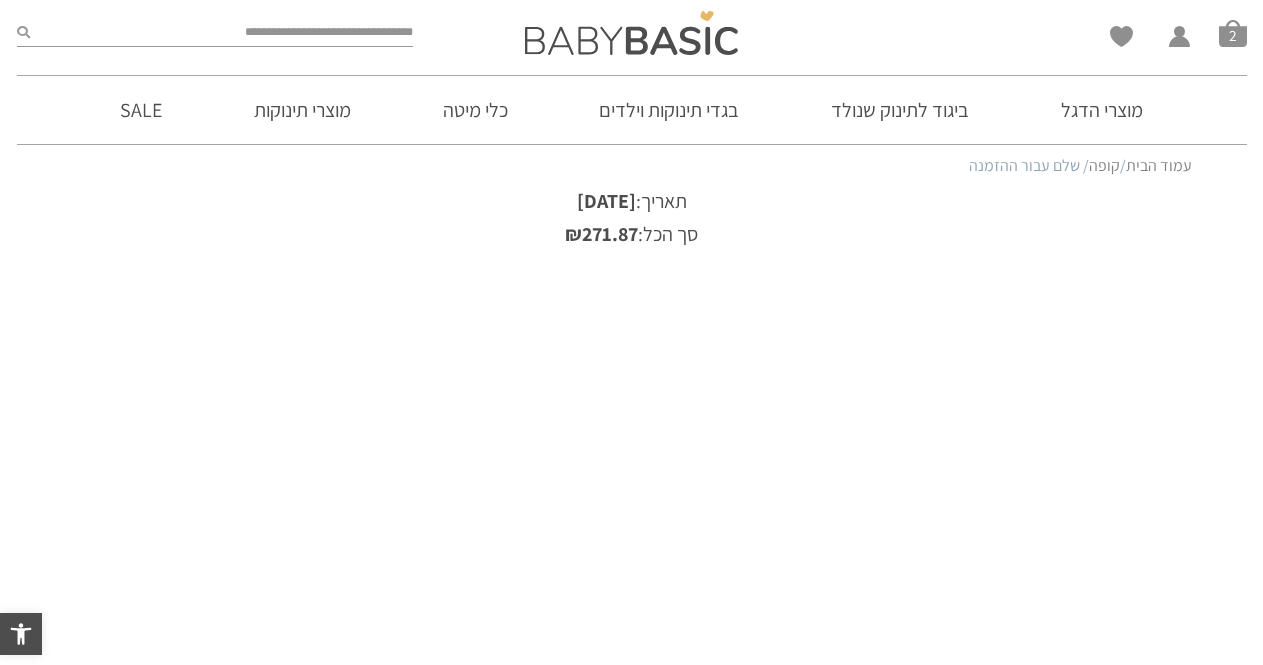 scroll, scrollTop: 0, scrollLeft: 0, axis: both 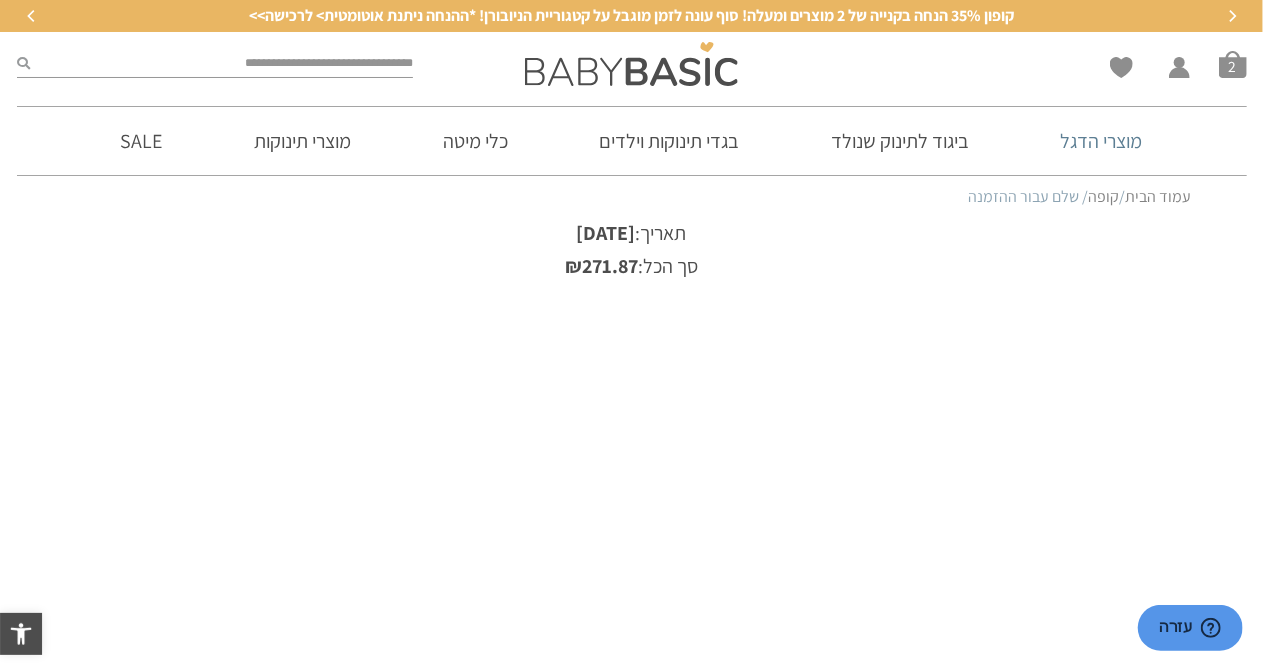 click on "מוצרי הדגל" at bounding box center (1102, 141) 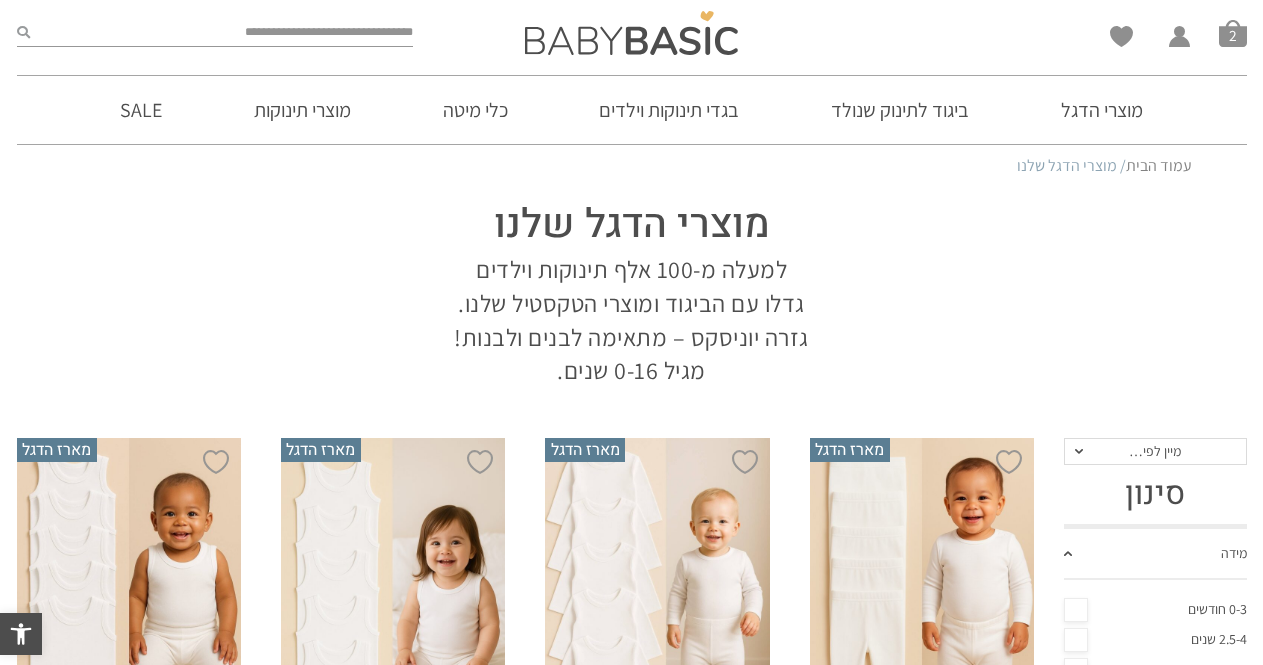 scroll, scrollTop: 0, scrollLeft: 0, axis: both 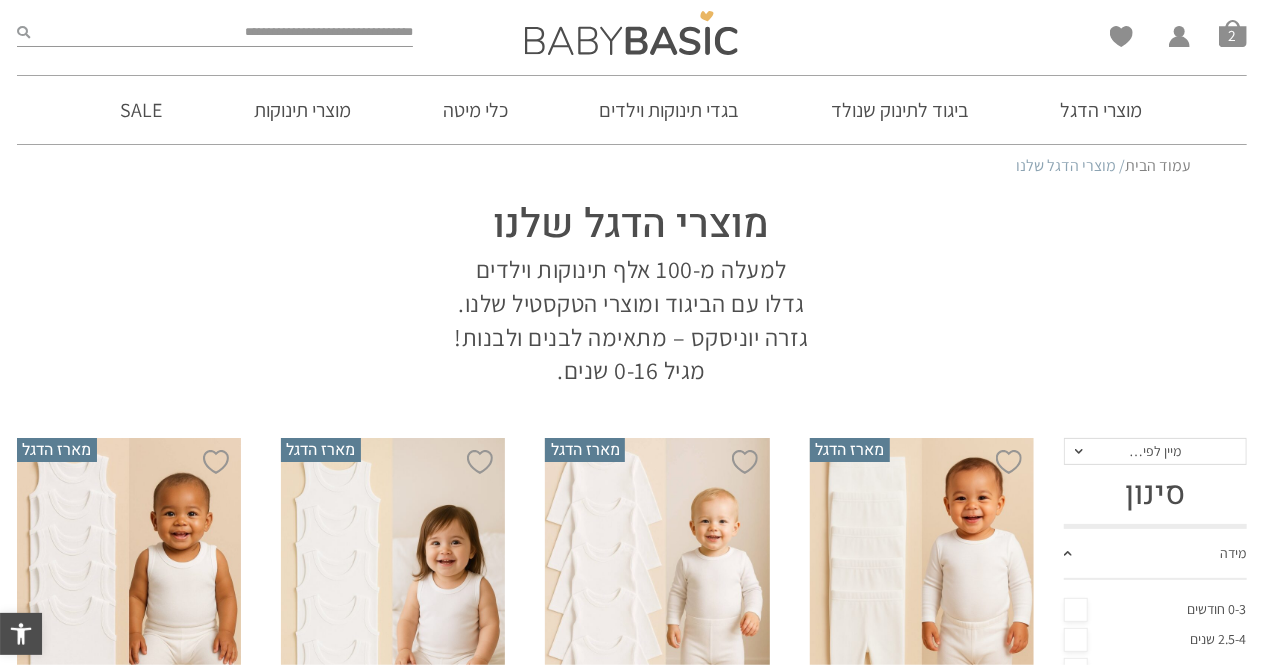 click on "מוצרי הדגל שלנו" at bounding box center (632, 225) 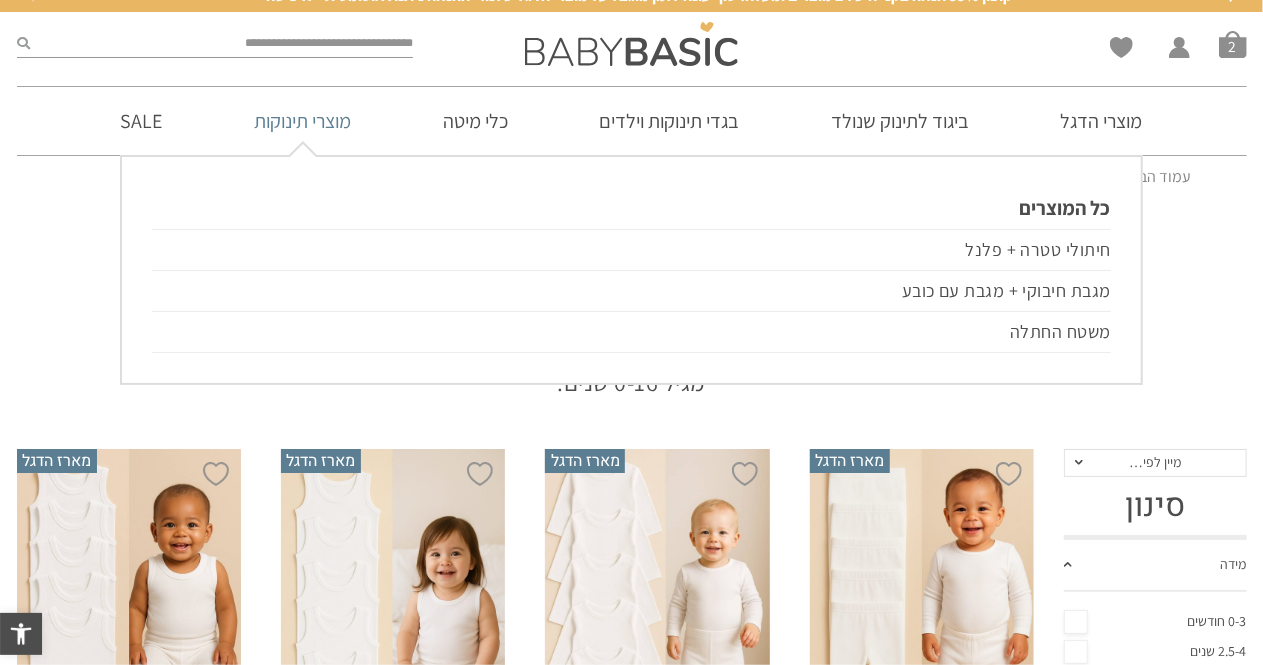 scroll, scrollTop: 0, scrollLeft: 0, axis: both 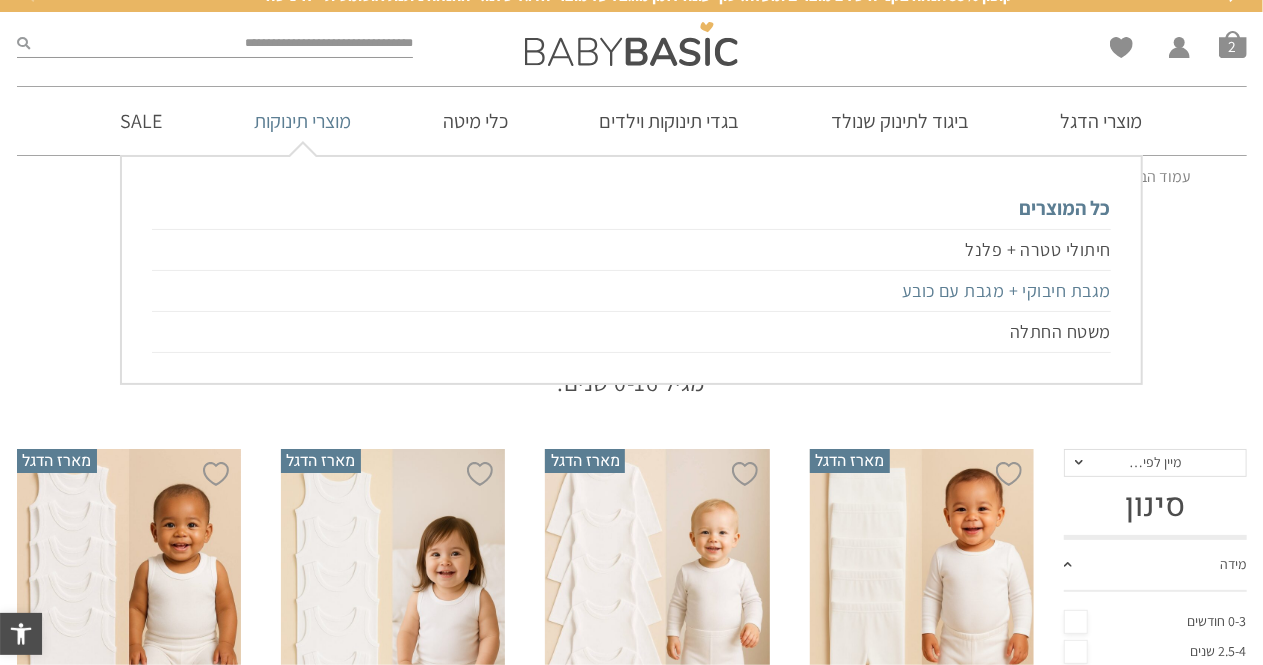 click on "מגבת חיבוקי + מגבת עם כובע" at bounding box center [631, 291] 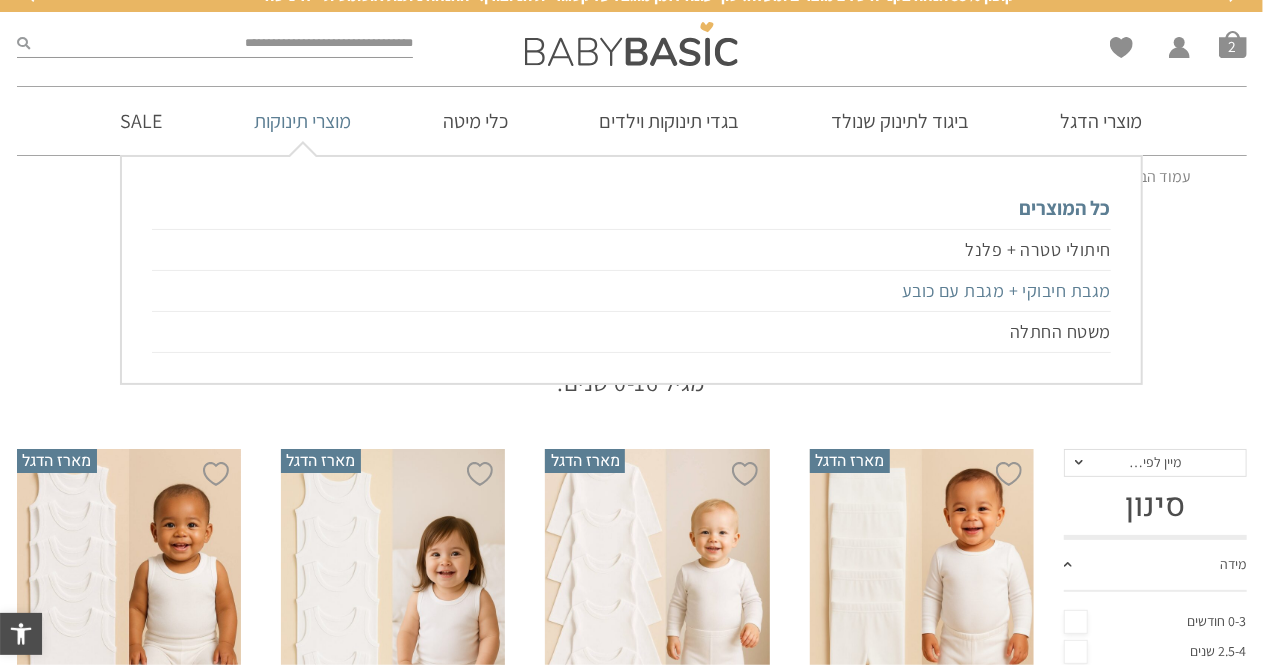 scroll, scrollTop: 0, scrollLeft: 0, axis: both 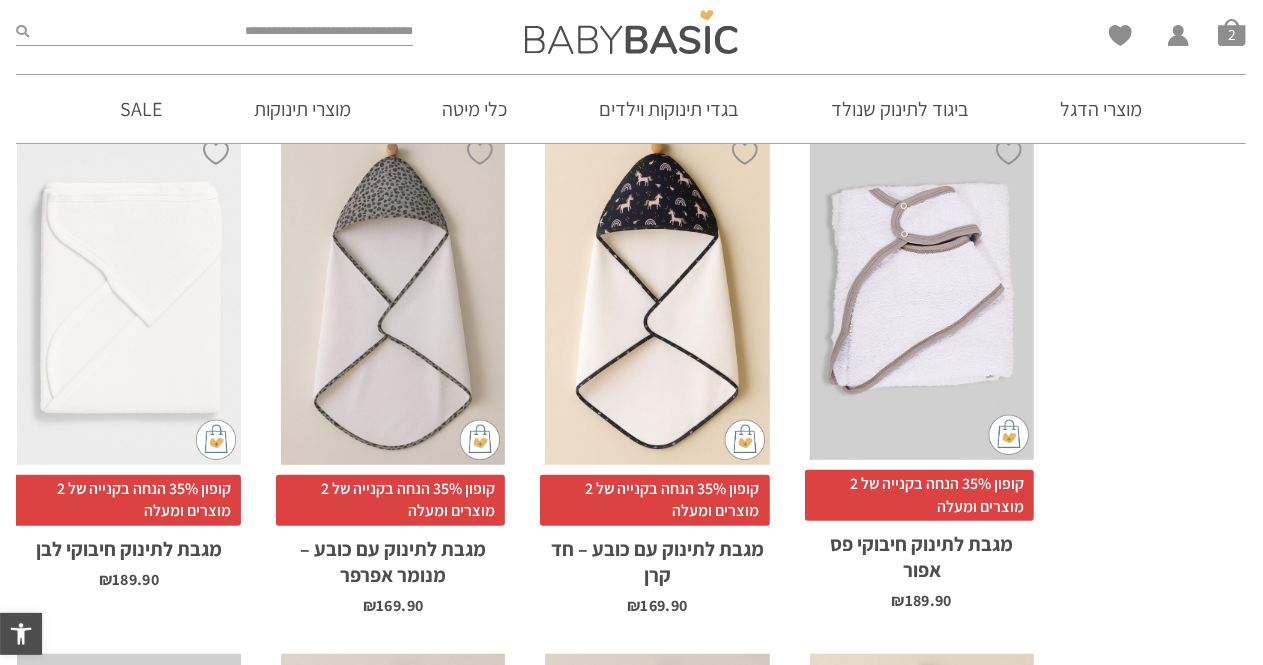 click on "x
הוספה לסל" at bounding box center (129, 296) 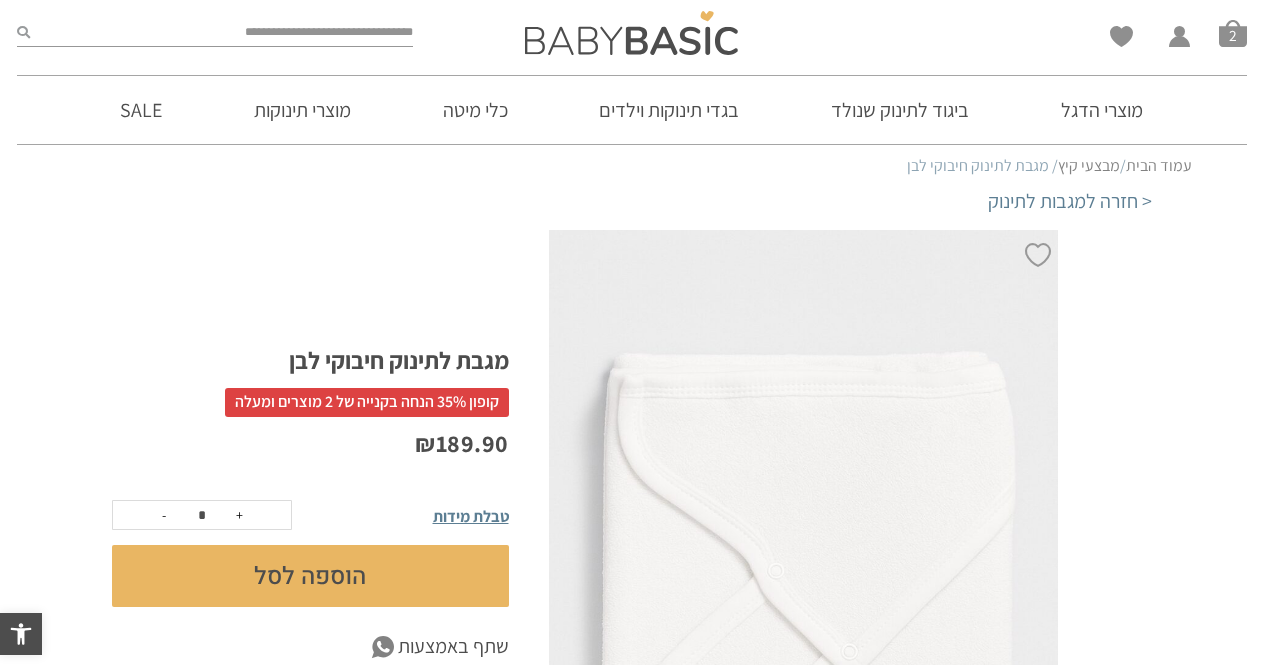 scroll, scrollTop: 0, scrollLeft: 0, axis: both 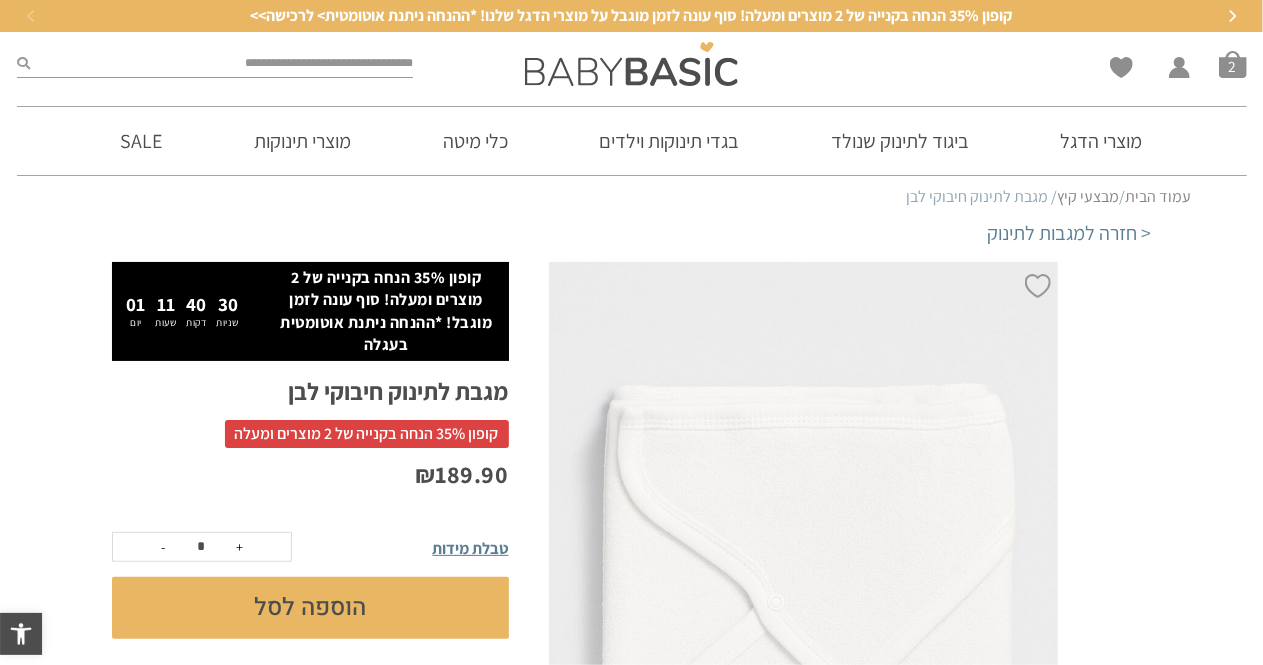 click on "+" at bounding box center [240, 547] 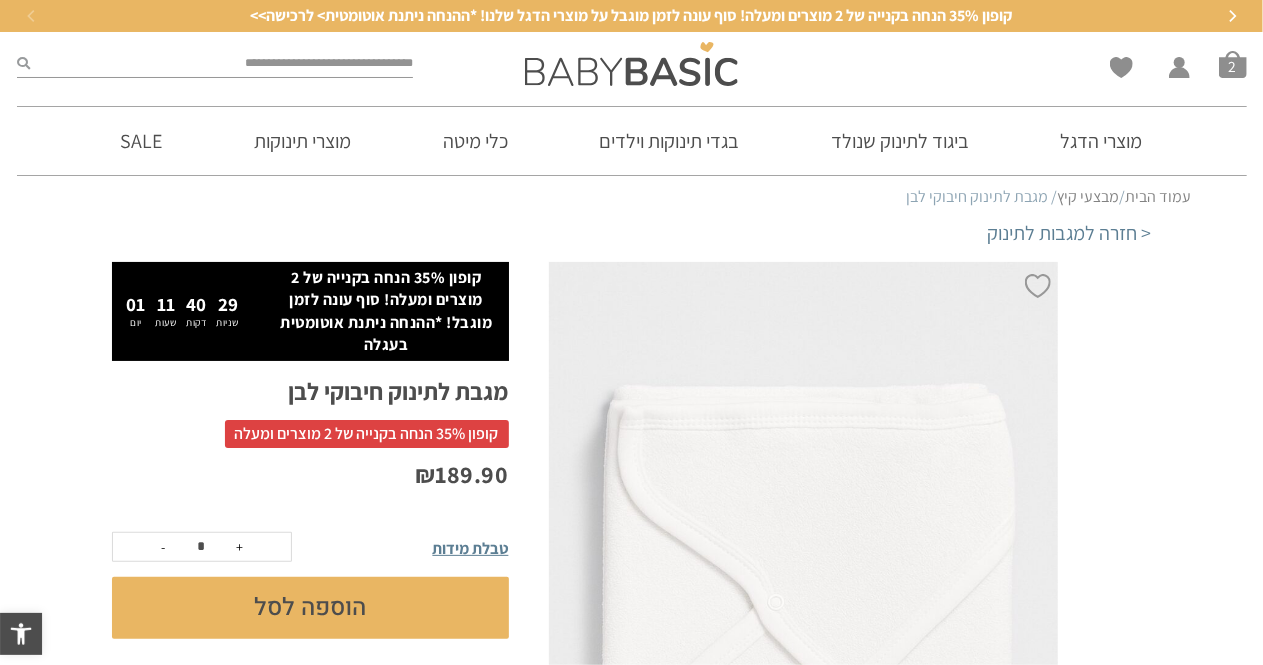 scroll, scrollTop: 0, scrollLeft: 0, axis: both 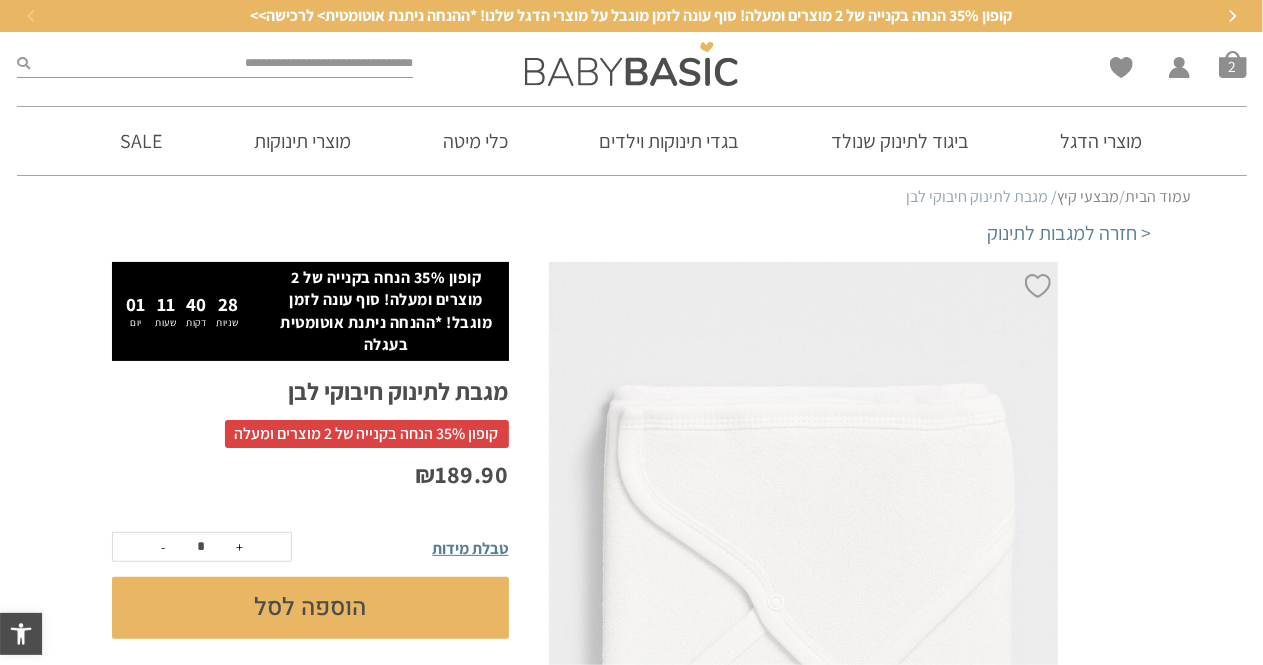 click on "הוספה לסל" at bounding box center [310, 608] 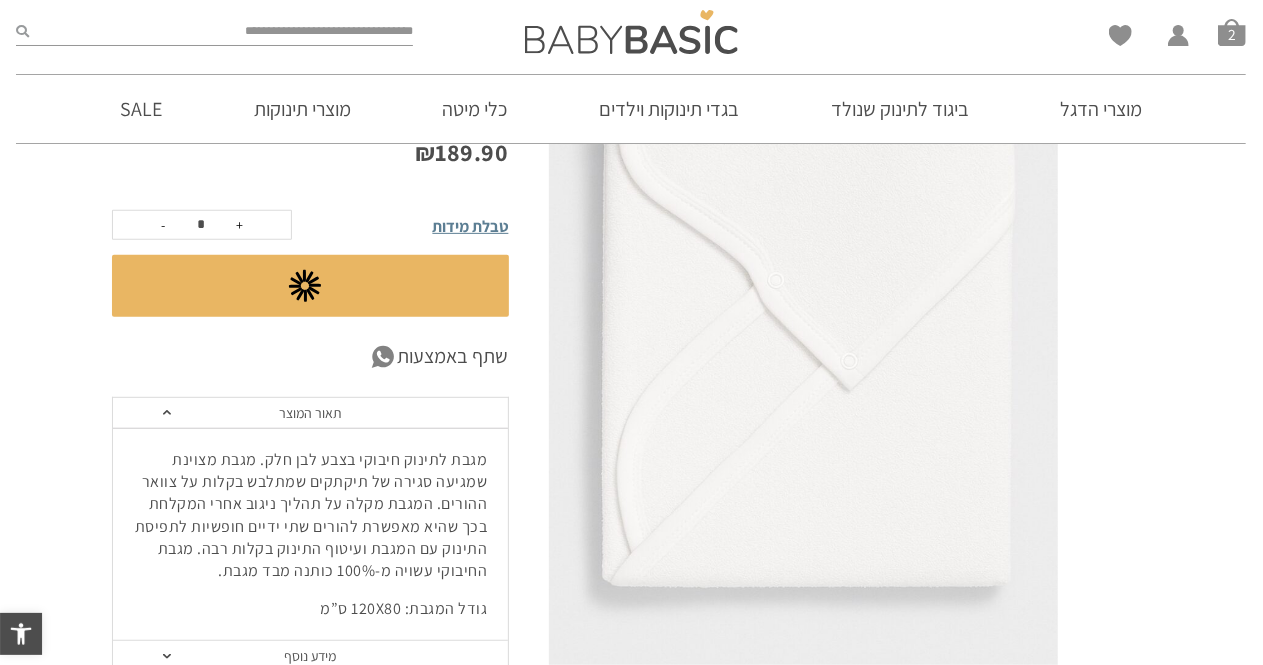 scroll, scrollTop: 406, scrollLeft: 0, axis: vertical 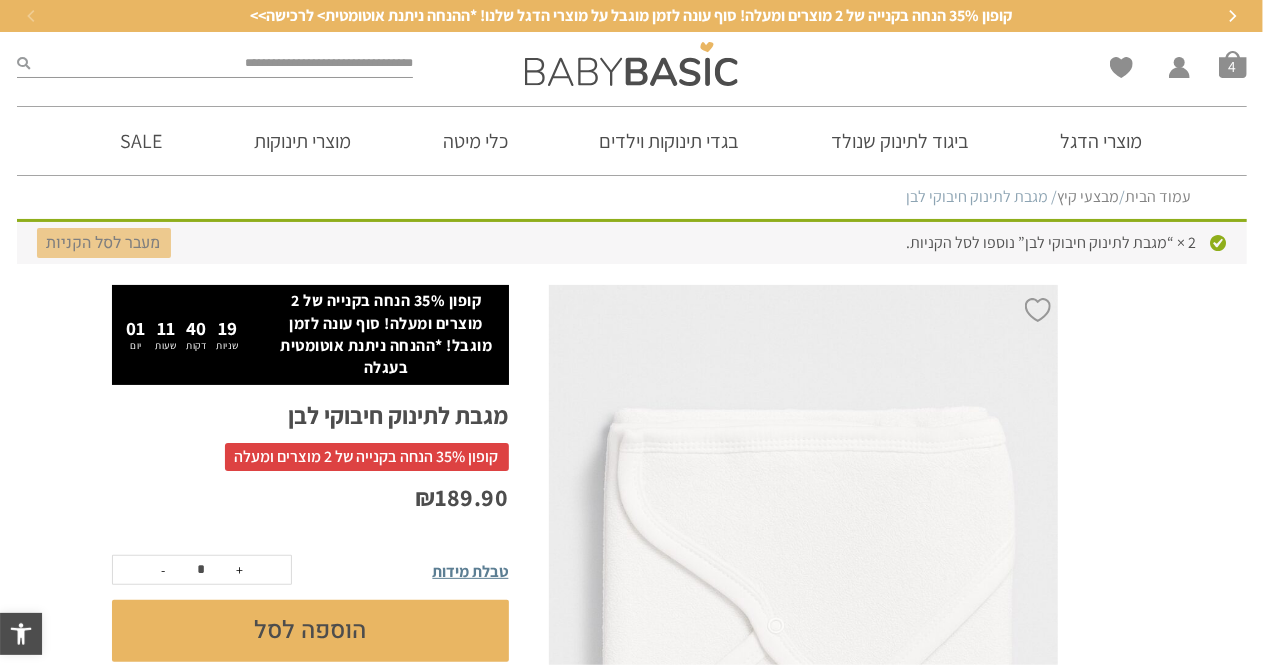 click on "מעבר לסל הקניות" at bounding box center [104, 243] 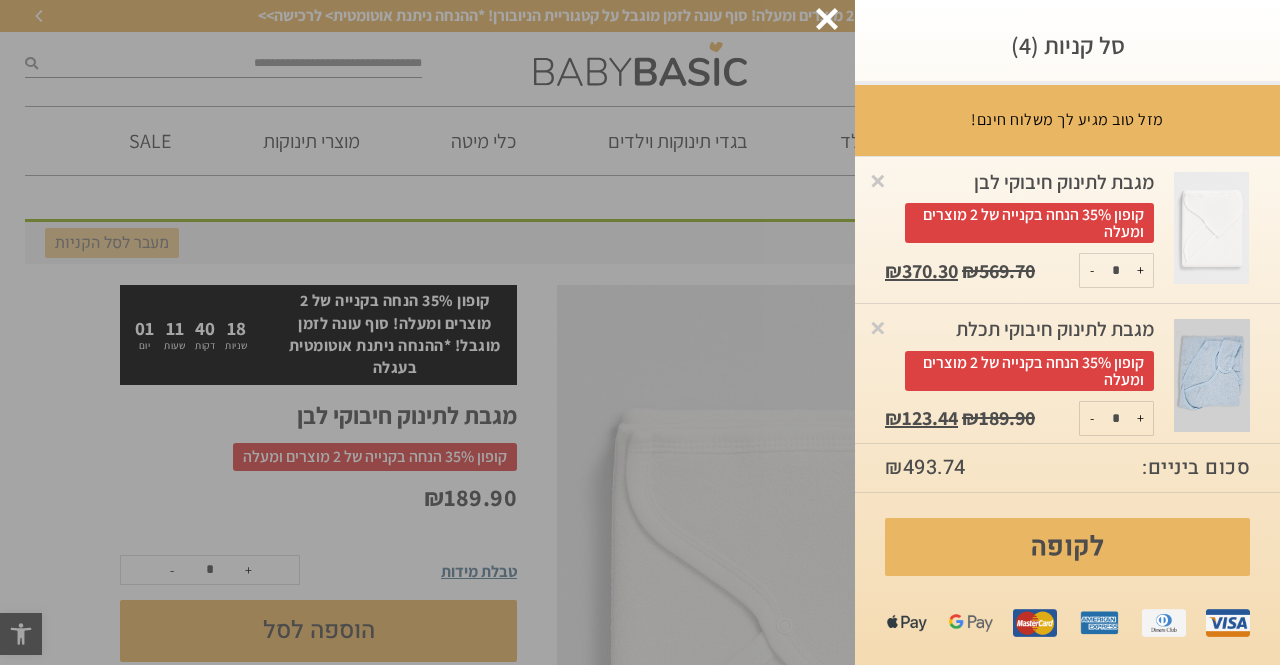 scroll, scrollTop: 0, scrollLeft: 0, axis: both 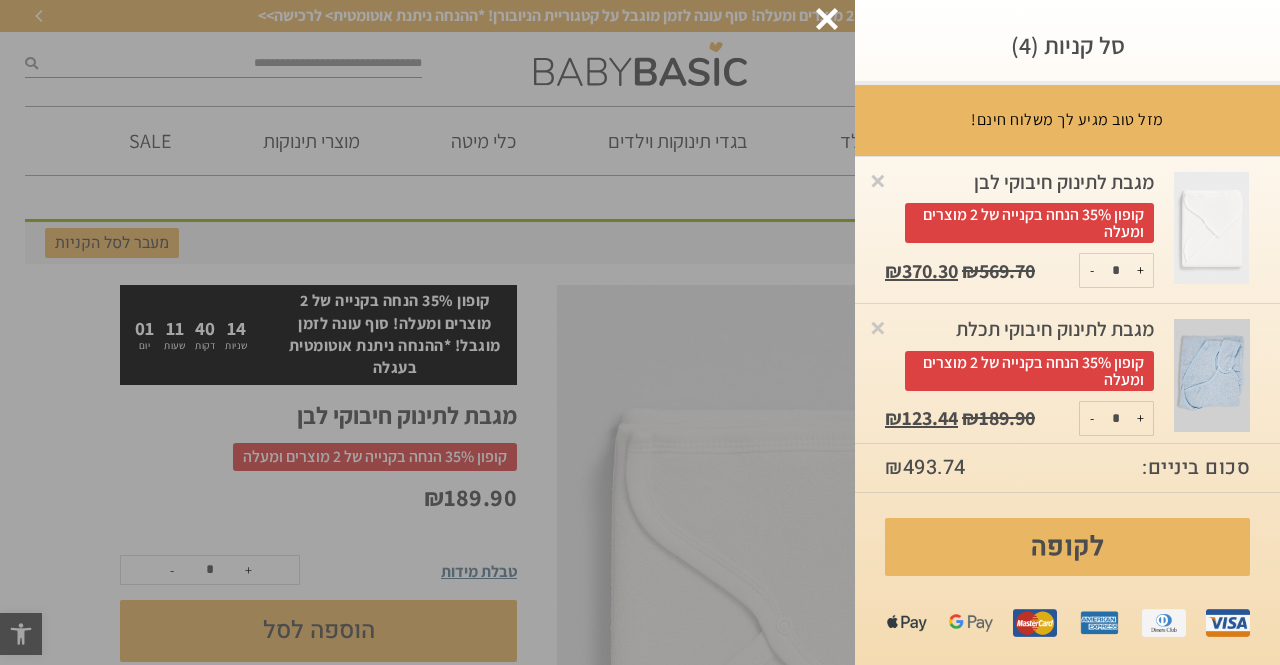 click on "-" at bounding box center [1092, 418] 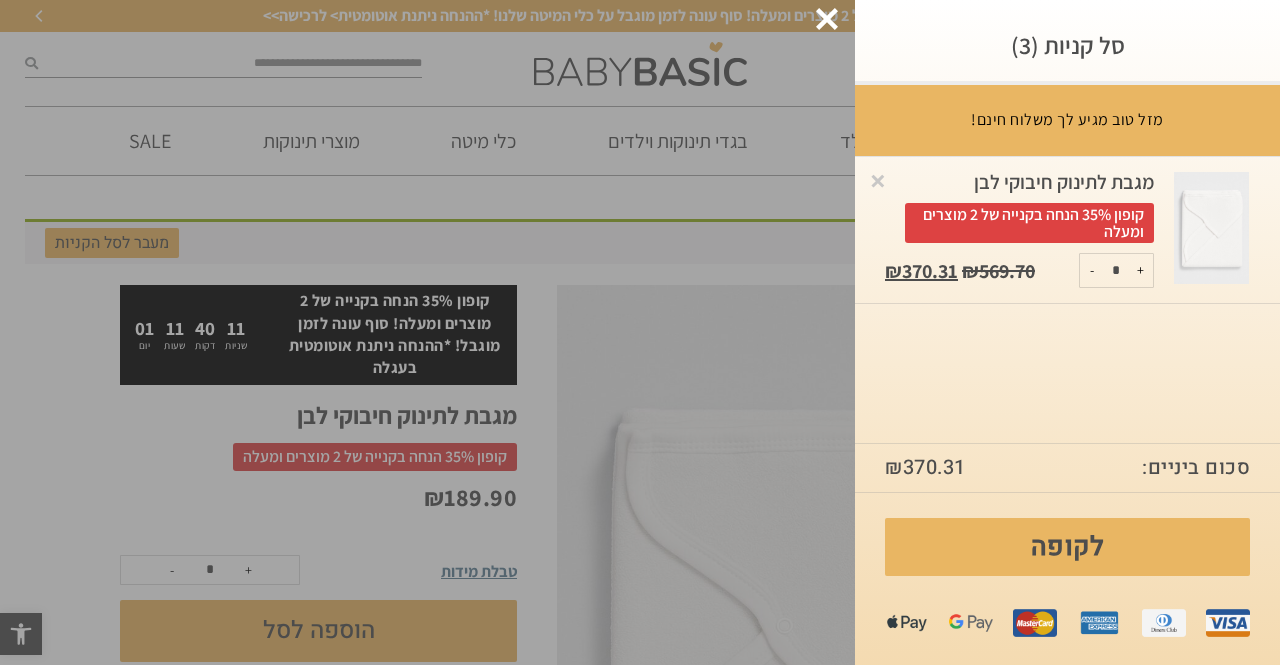 click on "-" at bounding box center [1092, 270] 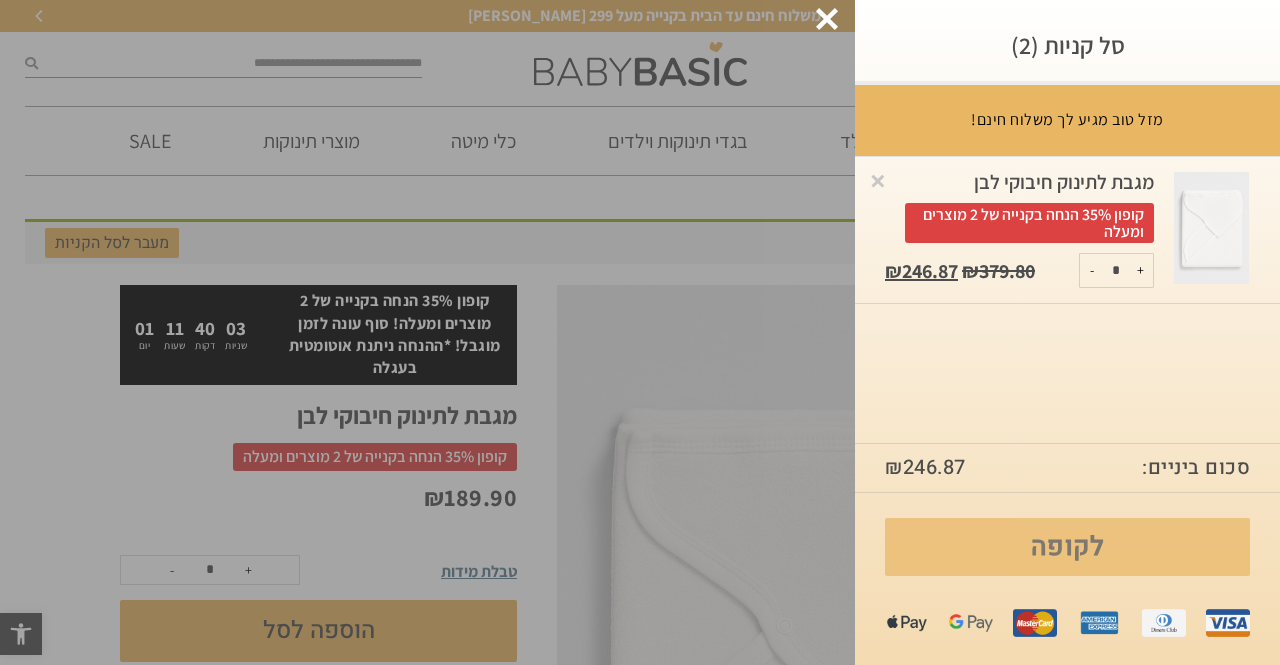 click on "לקופה" at bounding box center [1067, 547] 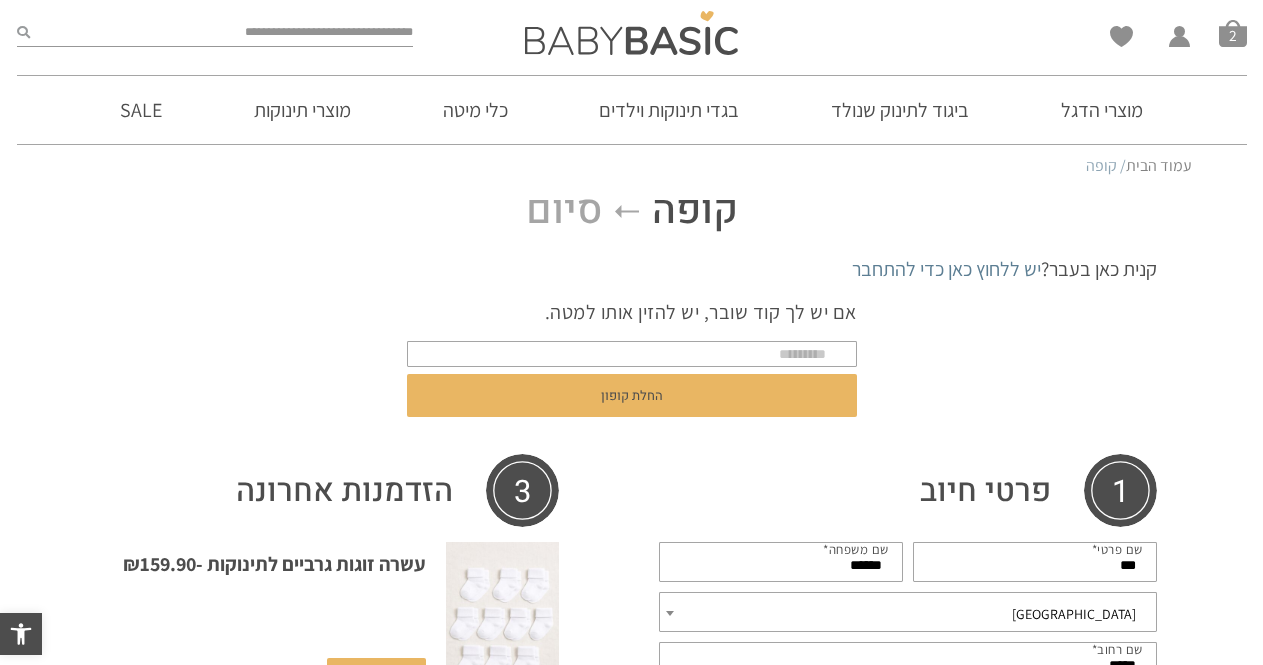 scroll, scrollTop: 0, scrollLeft: 0, axis: both 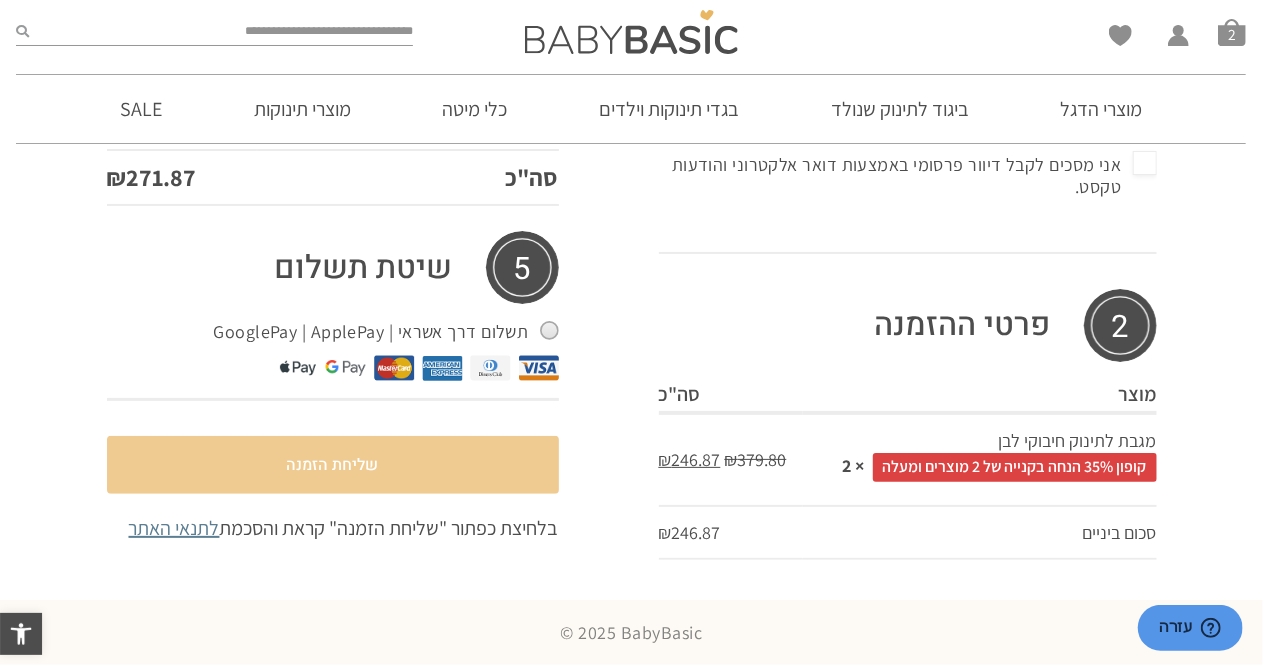 click on "שליחת הזמנה" at bounding box center (333, 465) 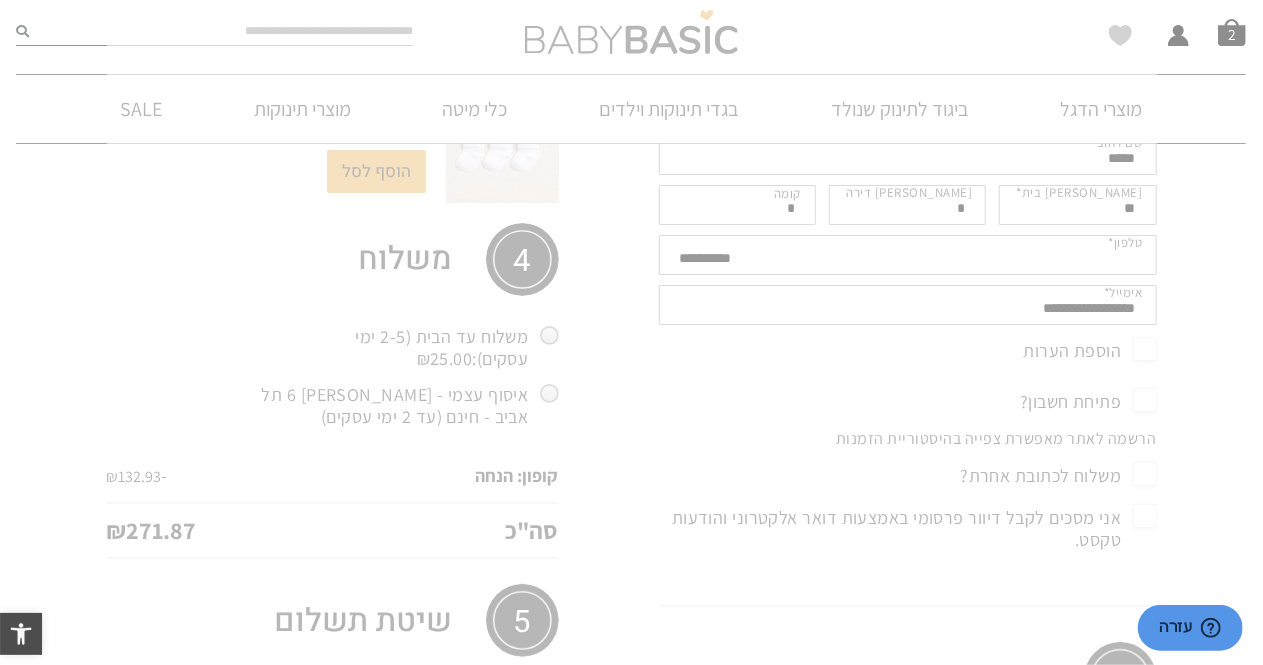 scroll, scrollTop: 538, scrollLeft: 0, axis: vertical 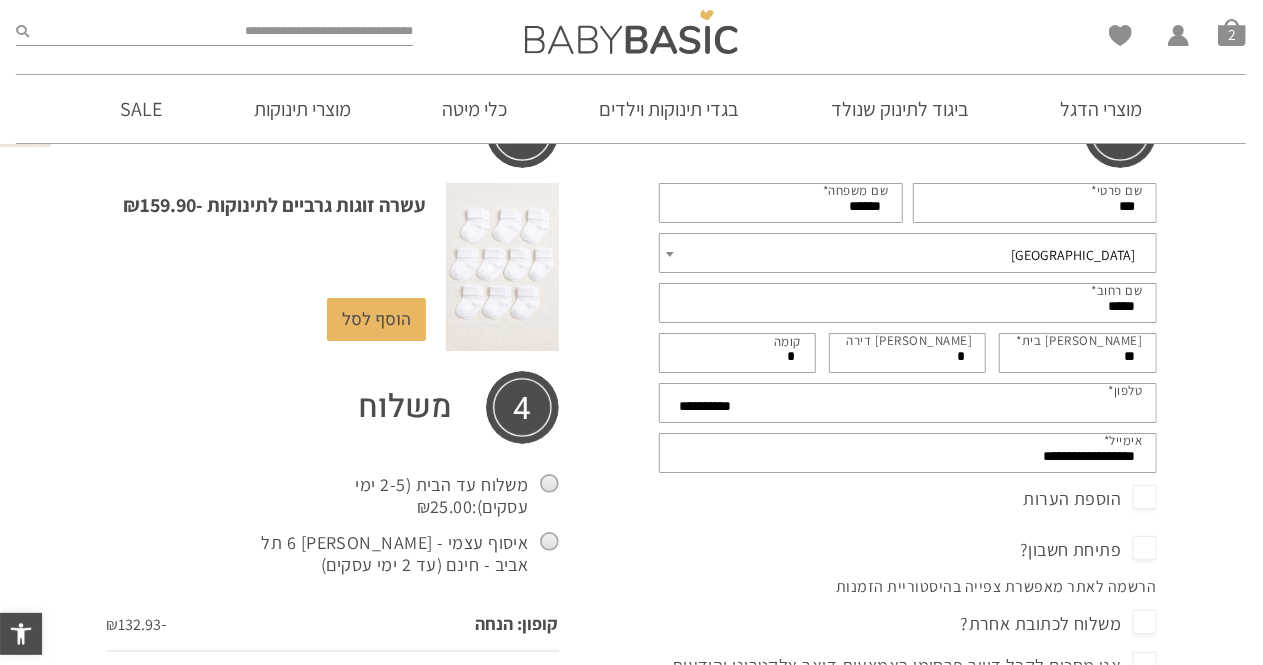 click on "**********" at bounding box center (908, 578) 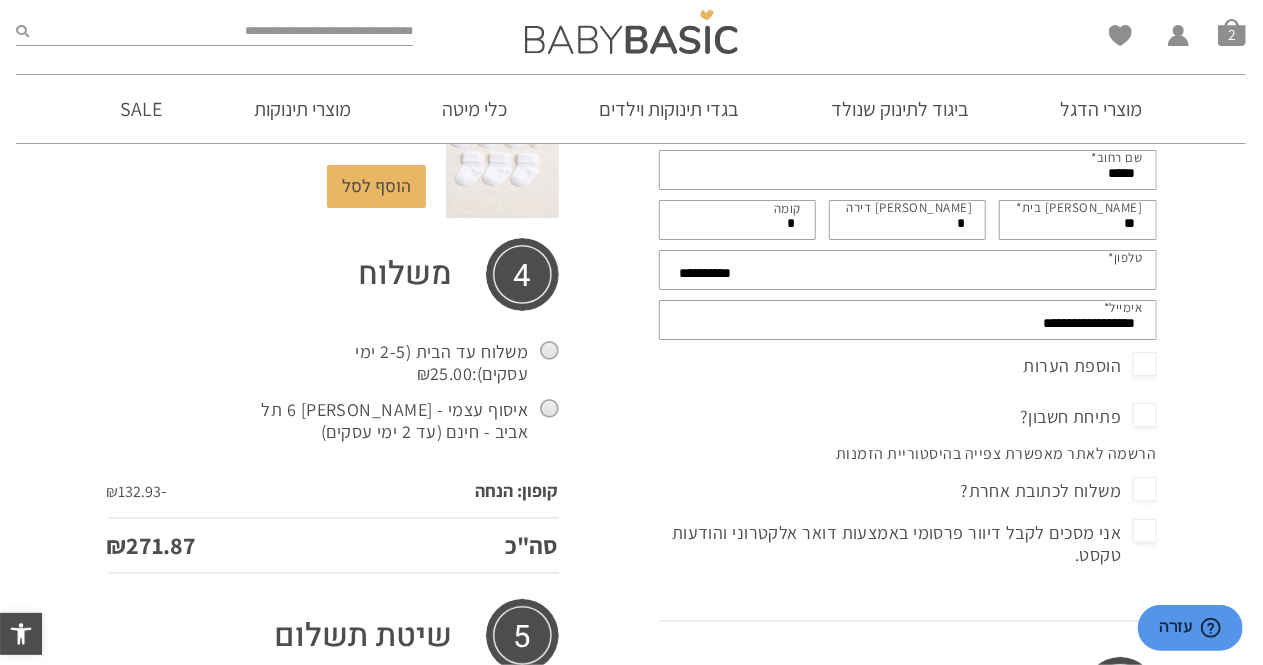 scroll, scrollTop: 528, scrollLeft: 0, axis: vertical 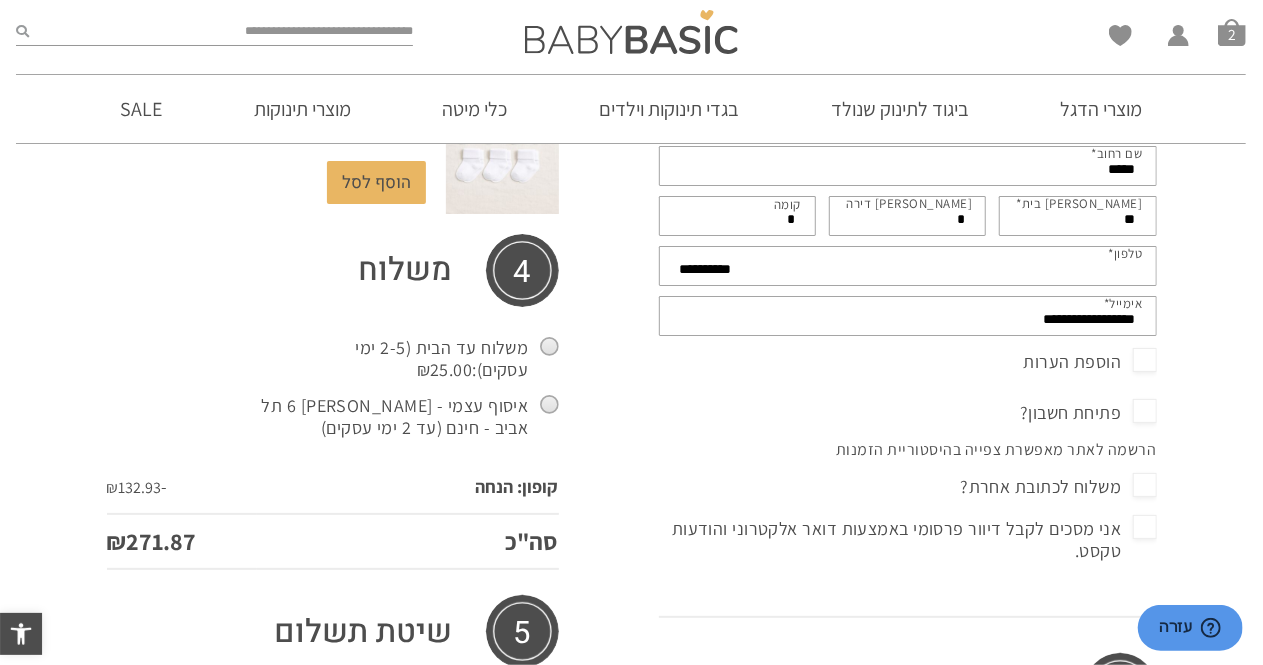 click on "איסוף עצמי - [PERSON_NAME] 6 תל אביב - חינם (עד 2 ימי עסקים)" at bounding box center [408, 416] 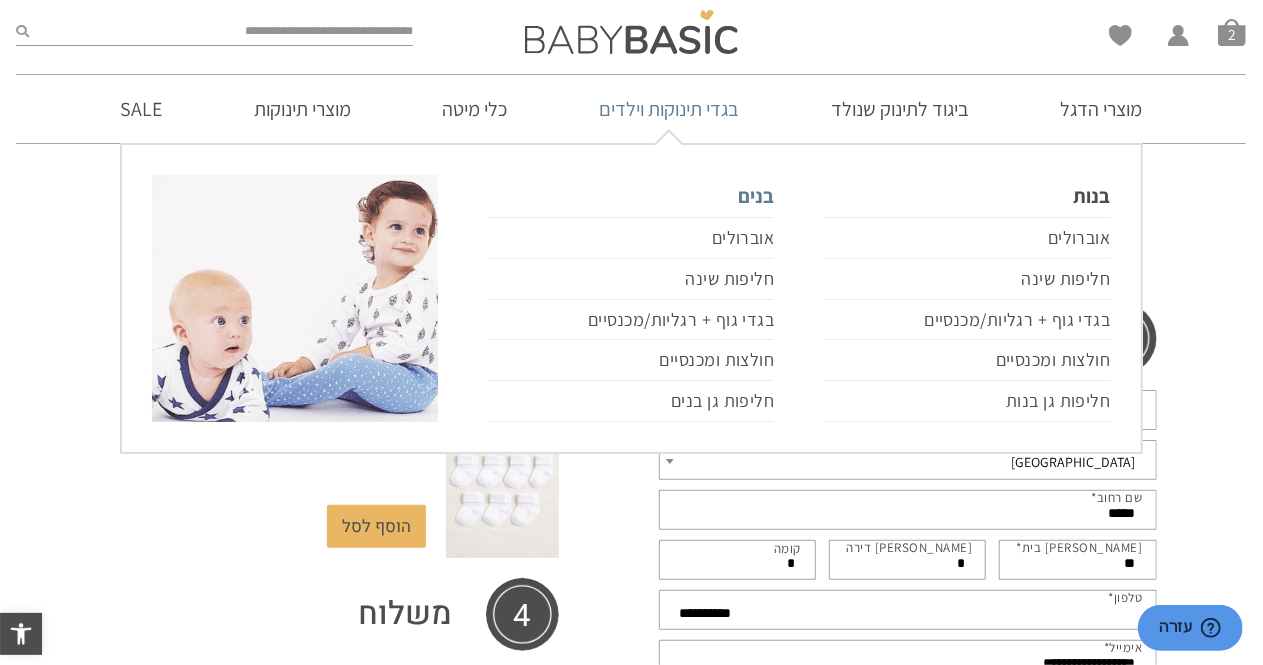 scroll, scrollTop: 186, scrollLeft: 0, axis: vertical 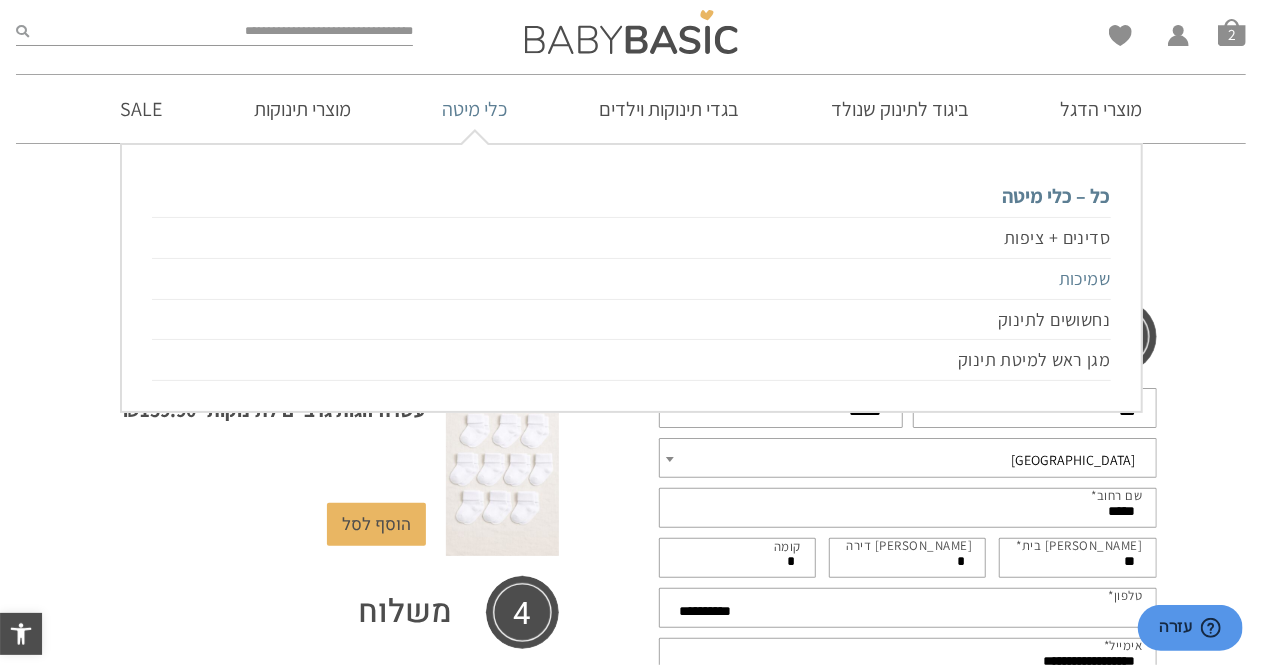 click on "שמיכות" at bounding box center [631, 279] 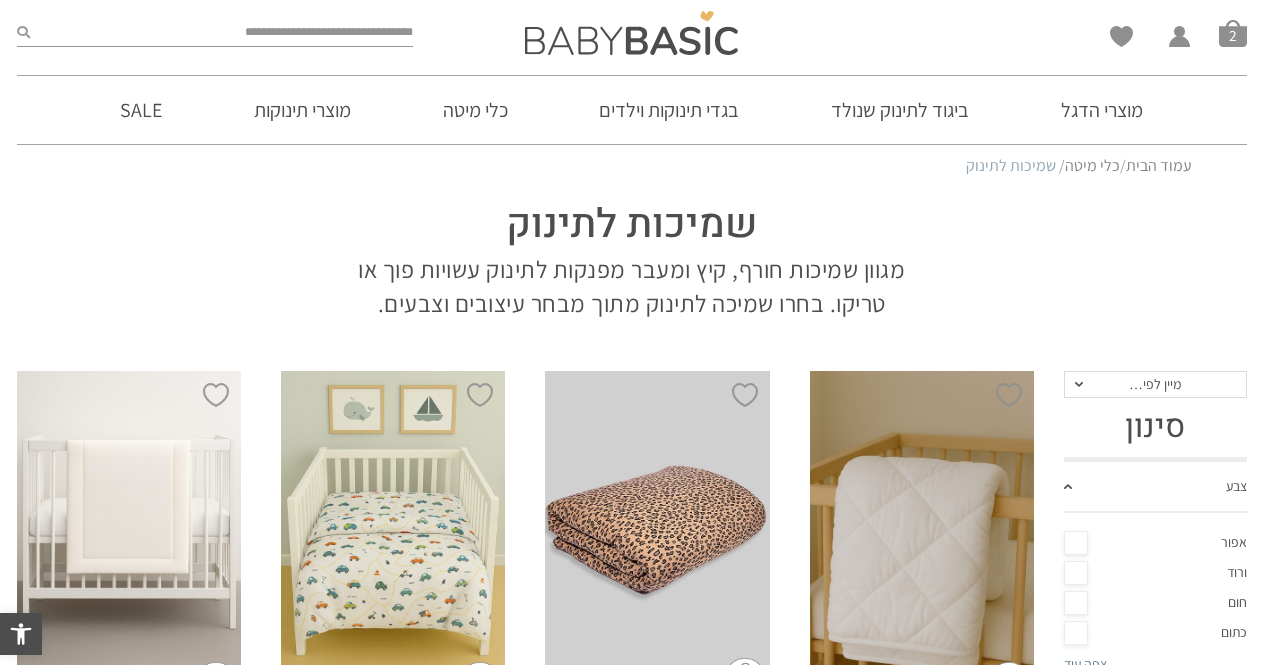 scroll, scrollTop: 0, scrollLeft: 0, axis: both 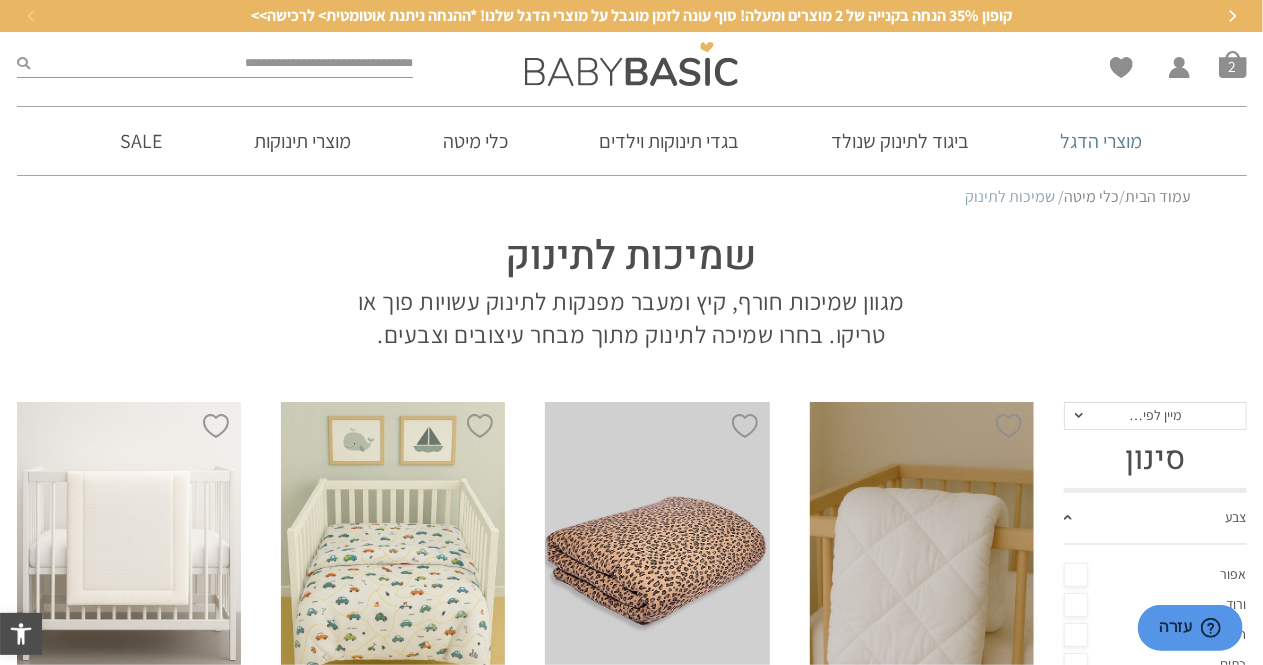 click on "מוצרי הדגל" at bounding box center (1102, 141) 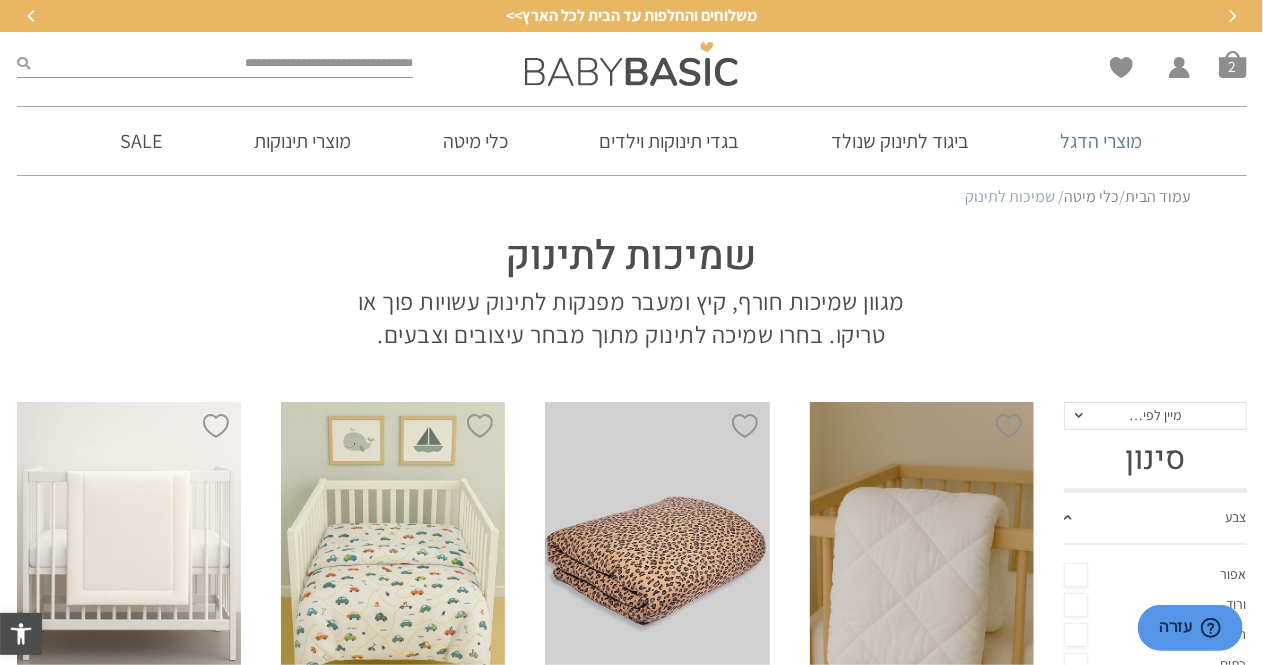 click on "מוצרי הדגל" at bounding box center [1102, 141] 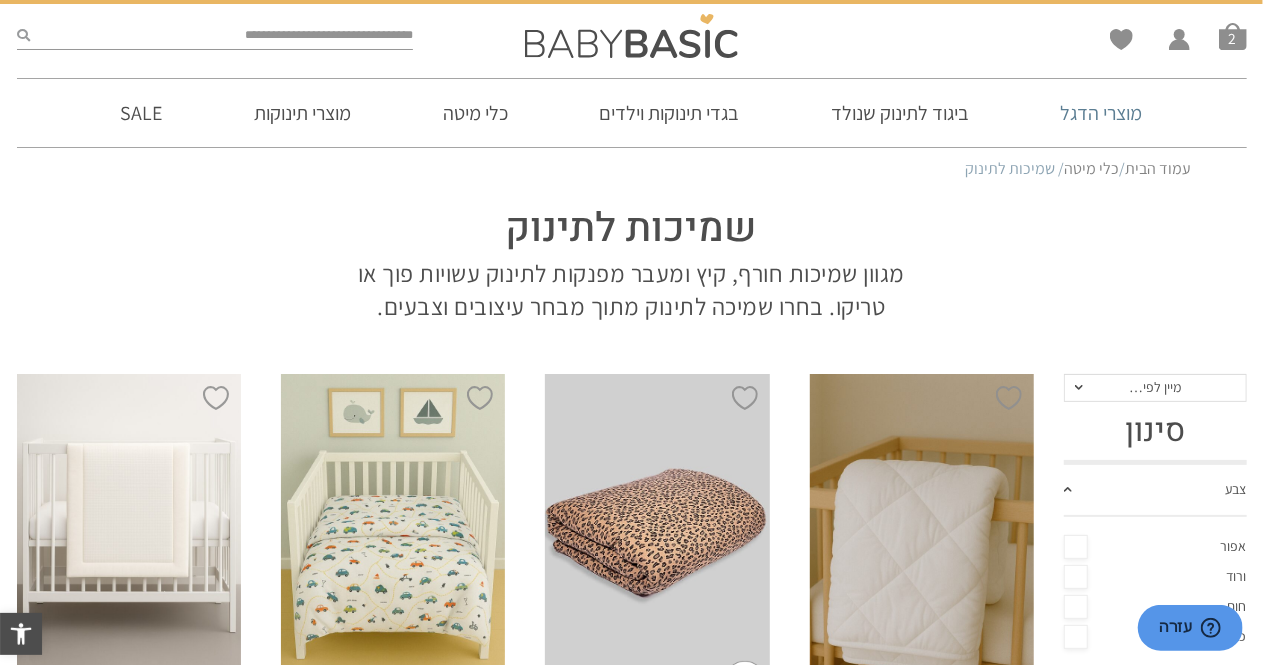 scroll, scrollTop: 0, scrollLeft: 0, axis: both 